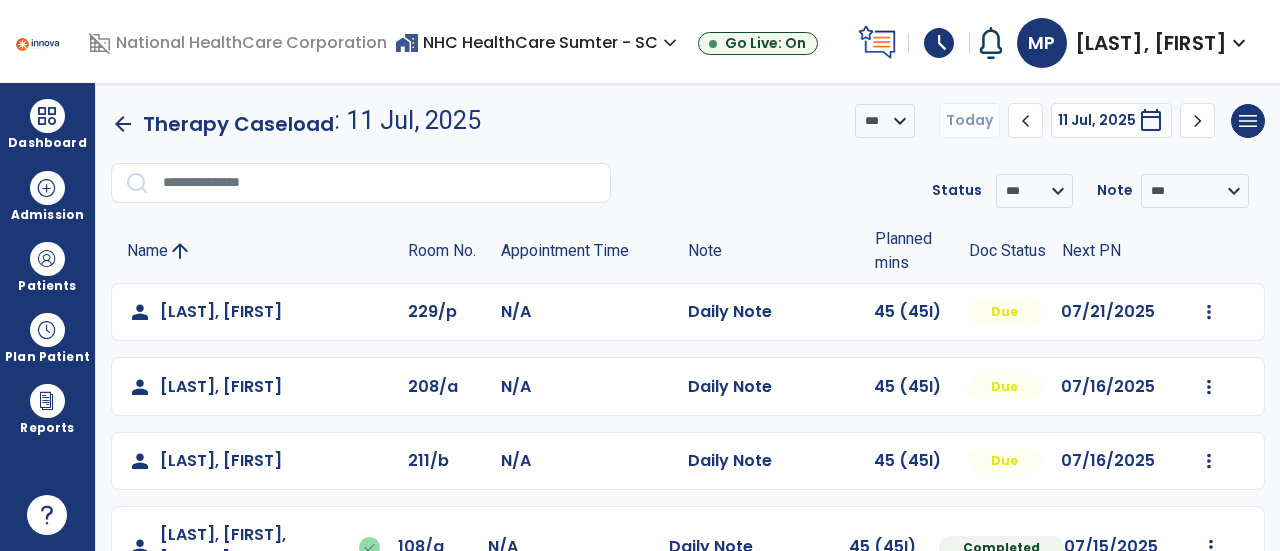 scroll, scrollTop: 0, scrollLeft: 0, axis: both 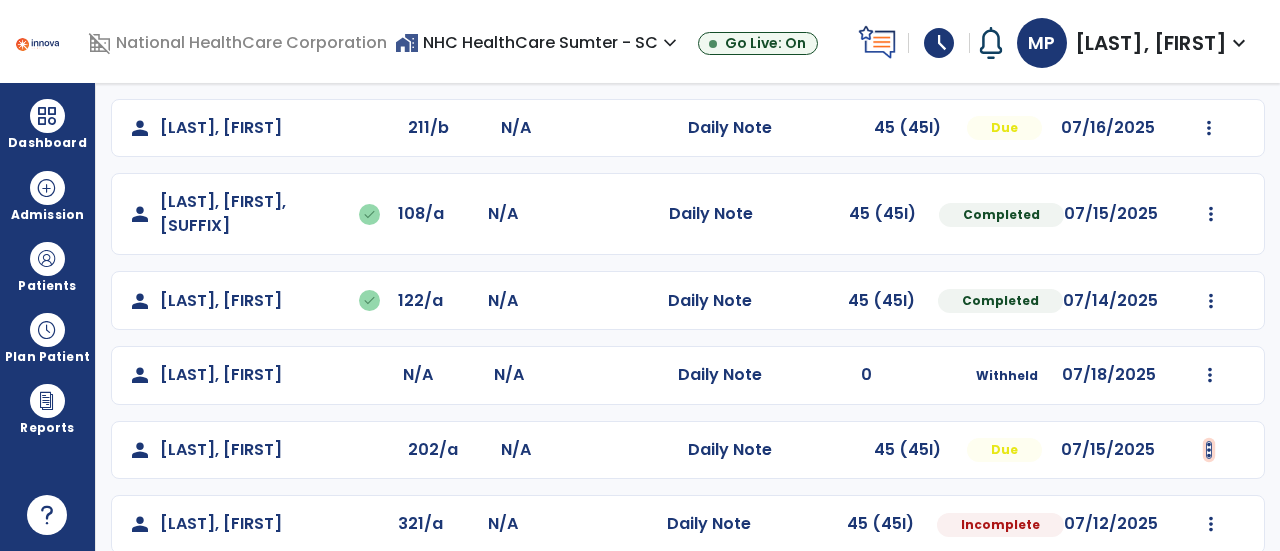 click at bounding box center [1209, -21] 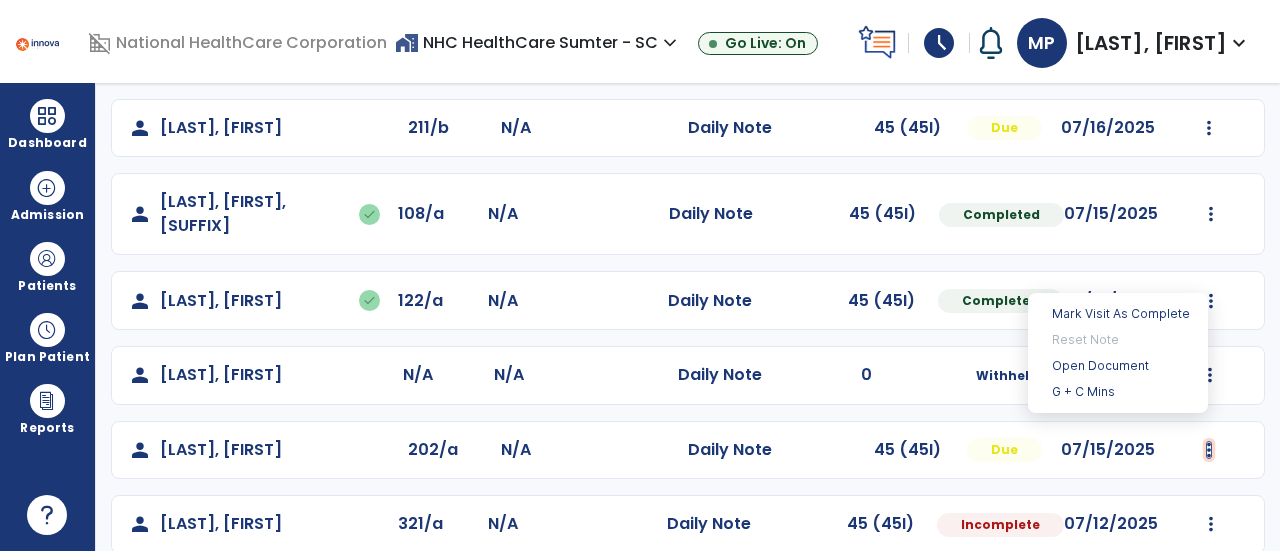 click at bounding box center (1209, 450) 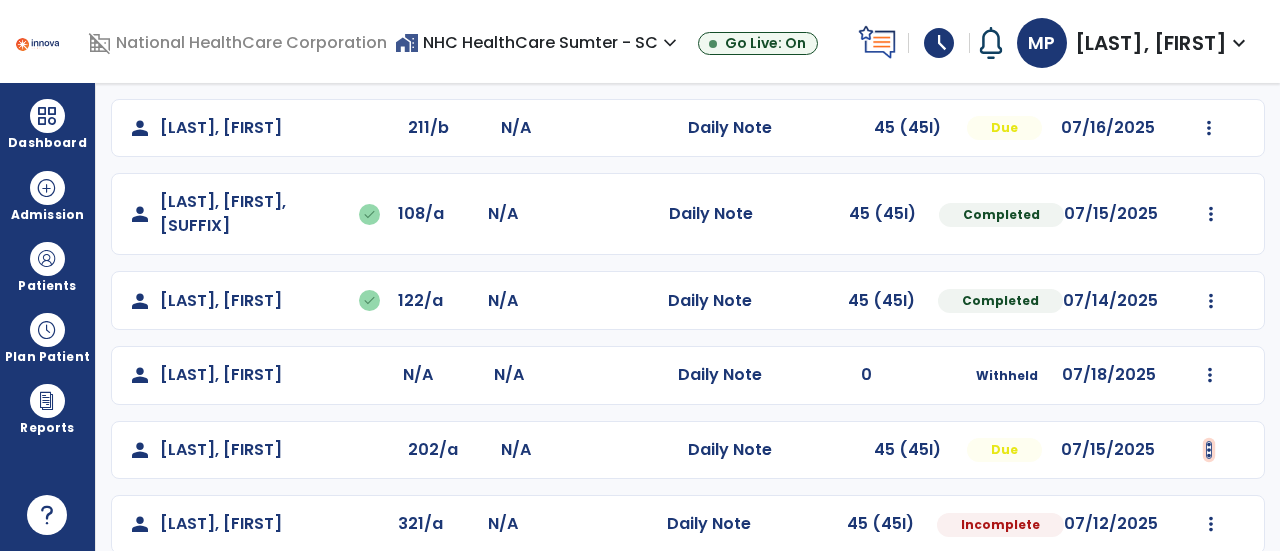click at bounding box center [1209, 450] 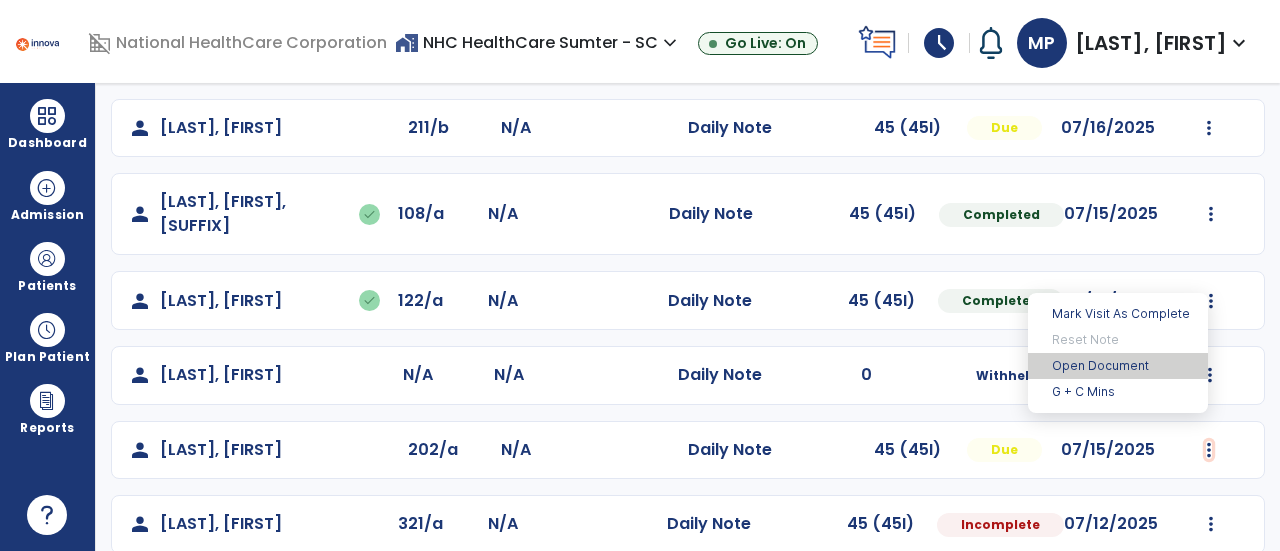 click on "Open Document" at bounding box center [1118, 366] 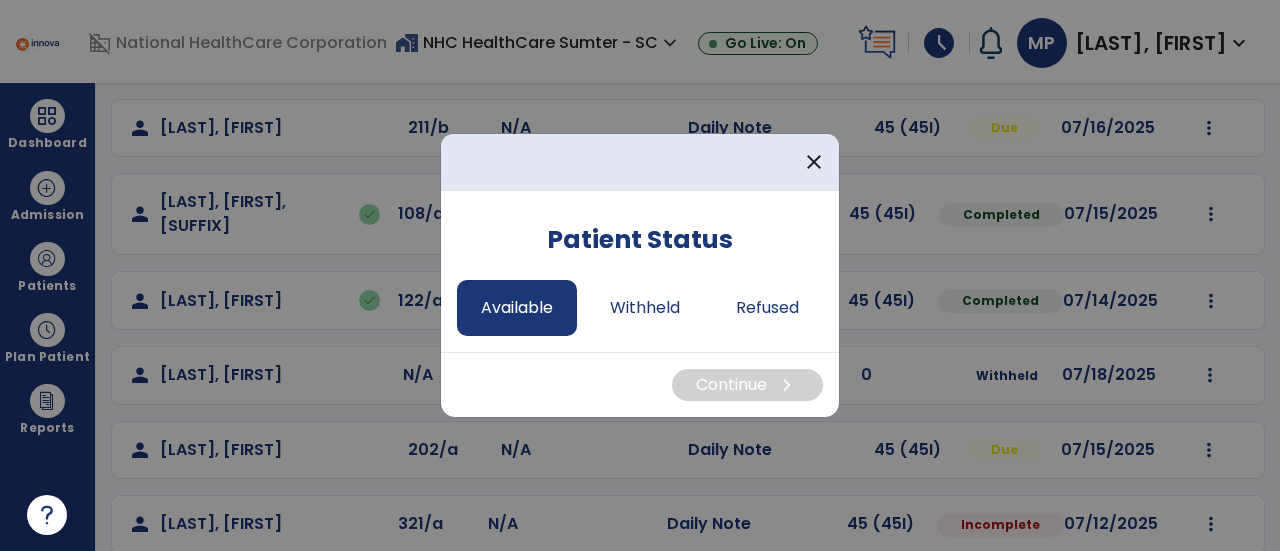click on "Available" at bounding box center (517, 308) 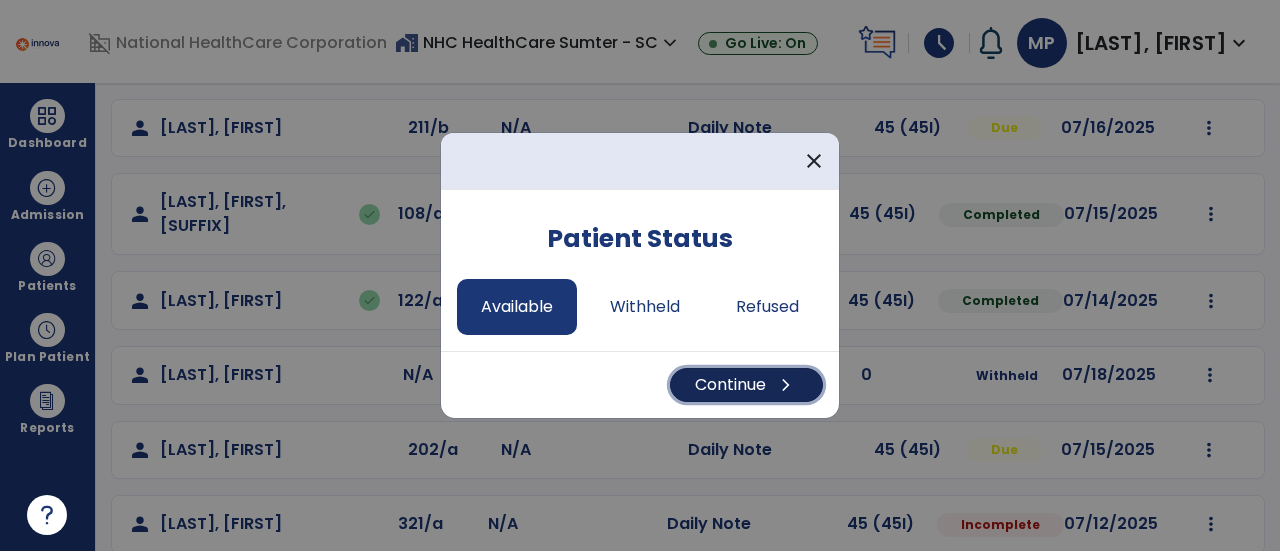 click on "Continue   chevron_right" at bounding box center [746, 385] 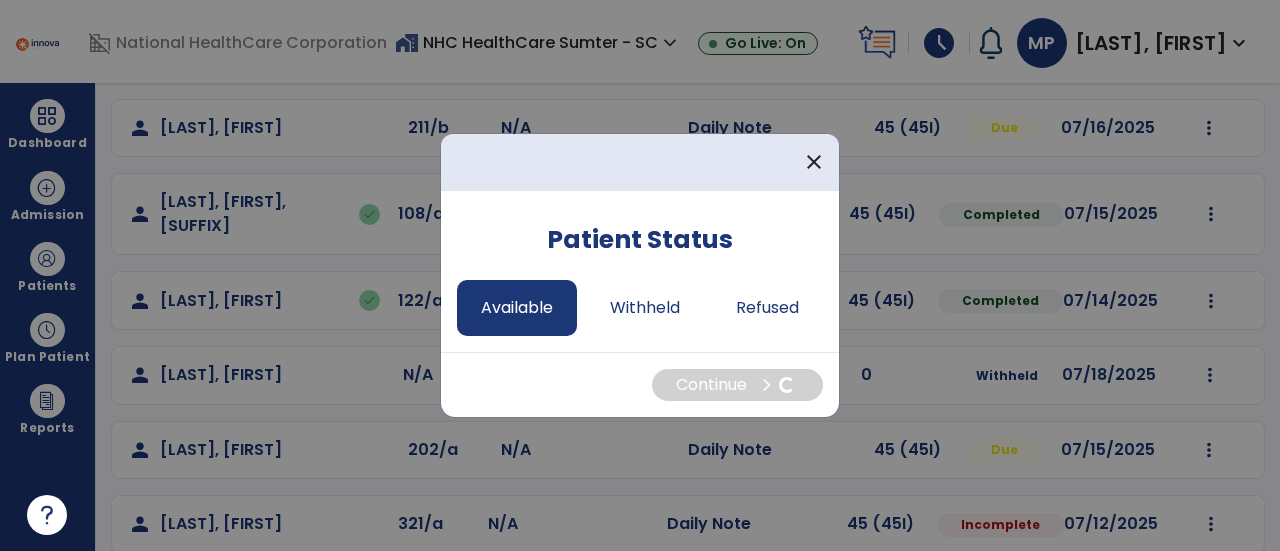 select on "*" 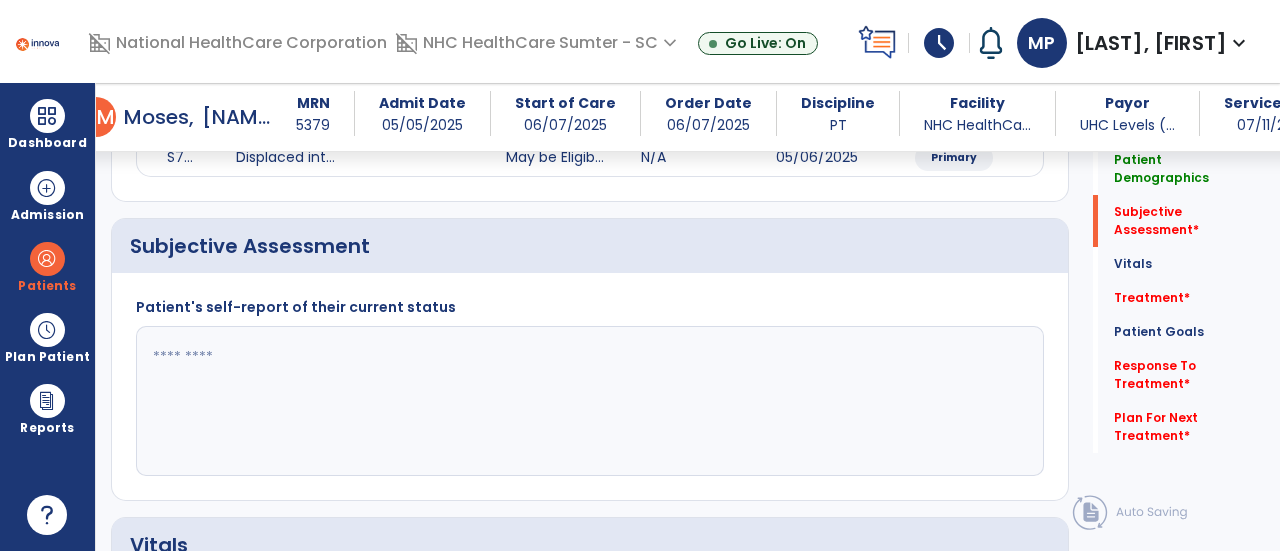 scroll, scrollTop: 334, scrollLeft: 0, axis: vertical 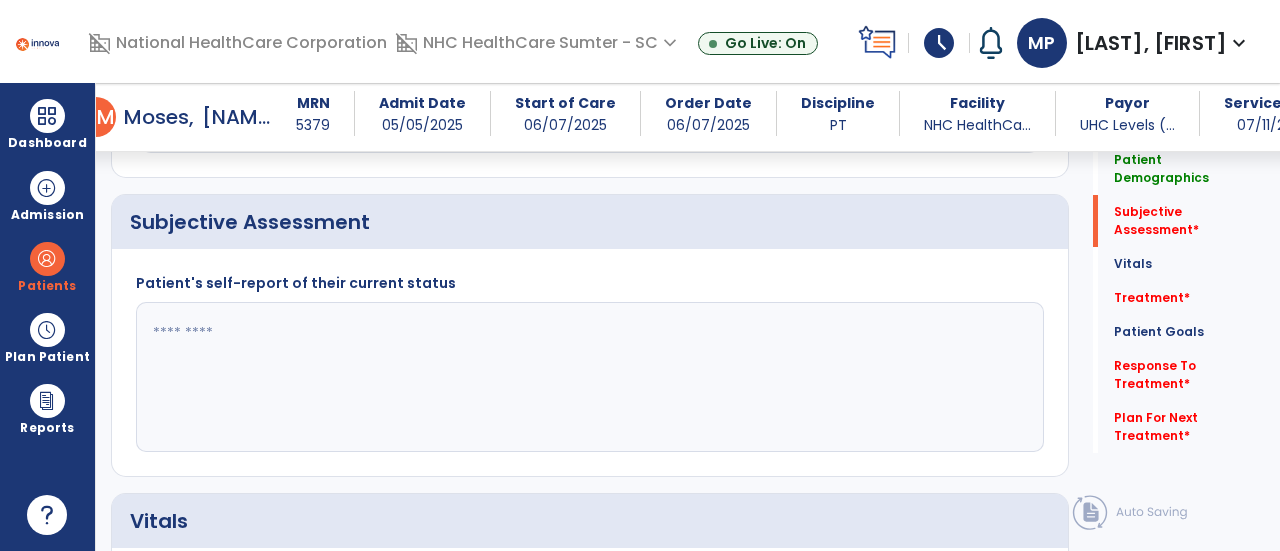 click 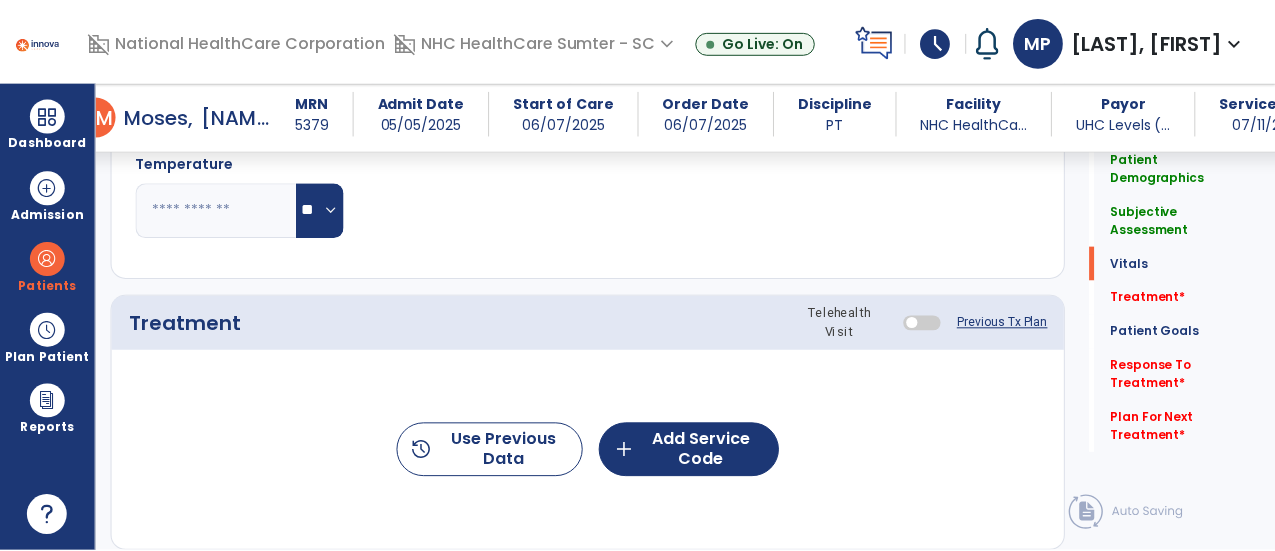 scroll, scrollTop: 976, scrollLeft: 0, axis: vertical 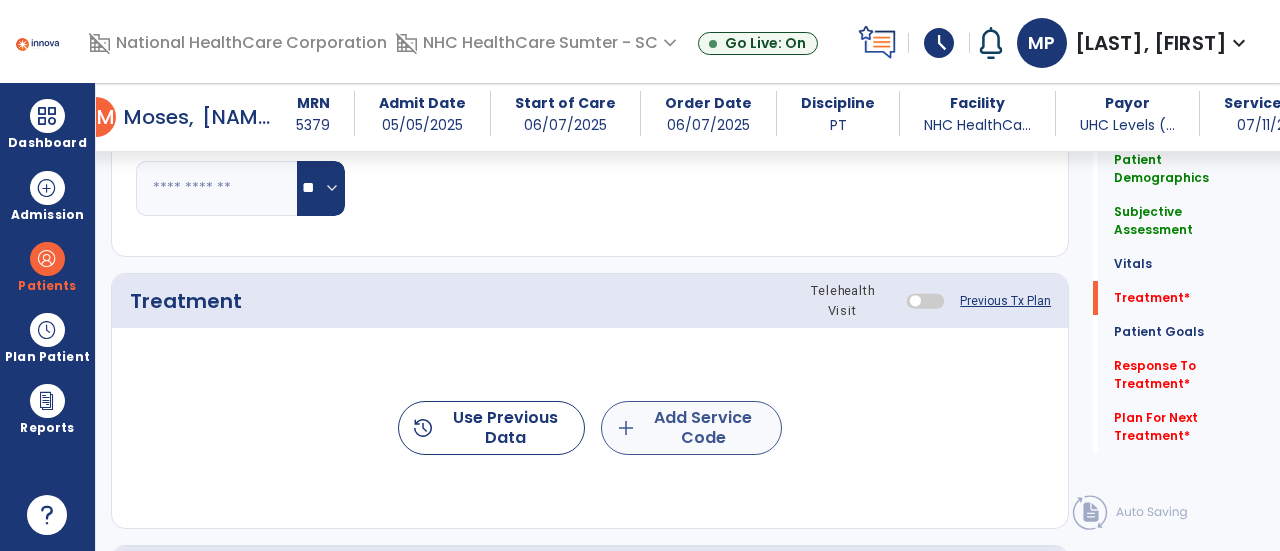 type on "**********" 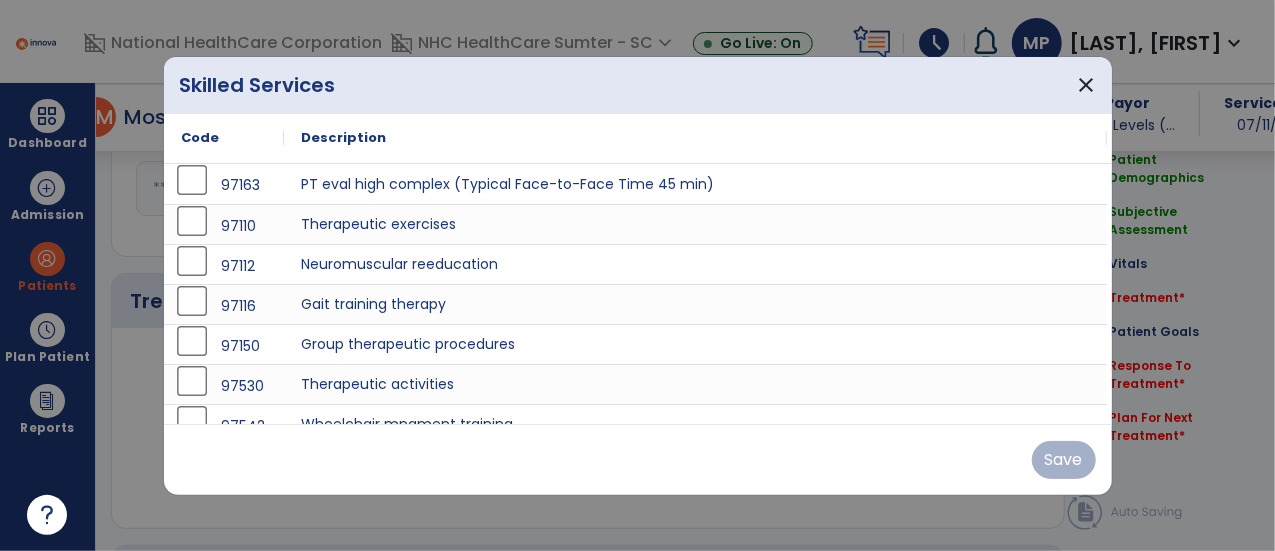 scroll, scrollTop: 976, scrollLeft: 0, axis: vertical 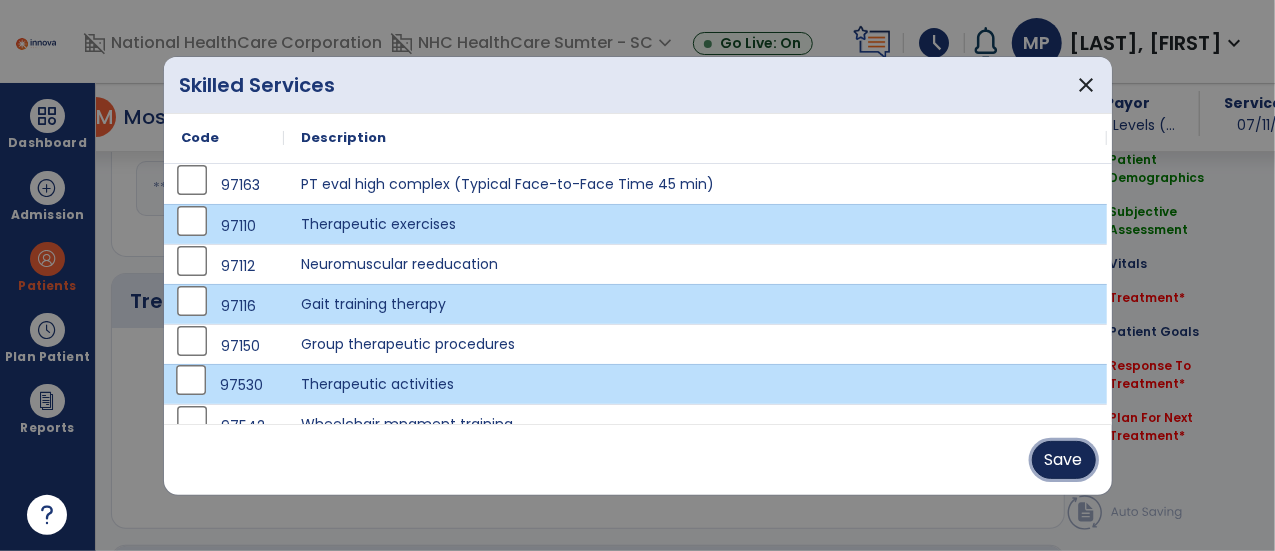 click on "Save" at bounding box center [1064, 460] 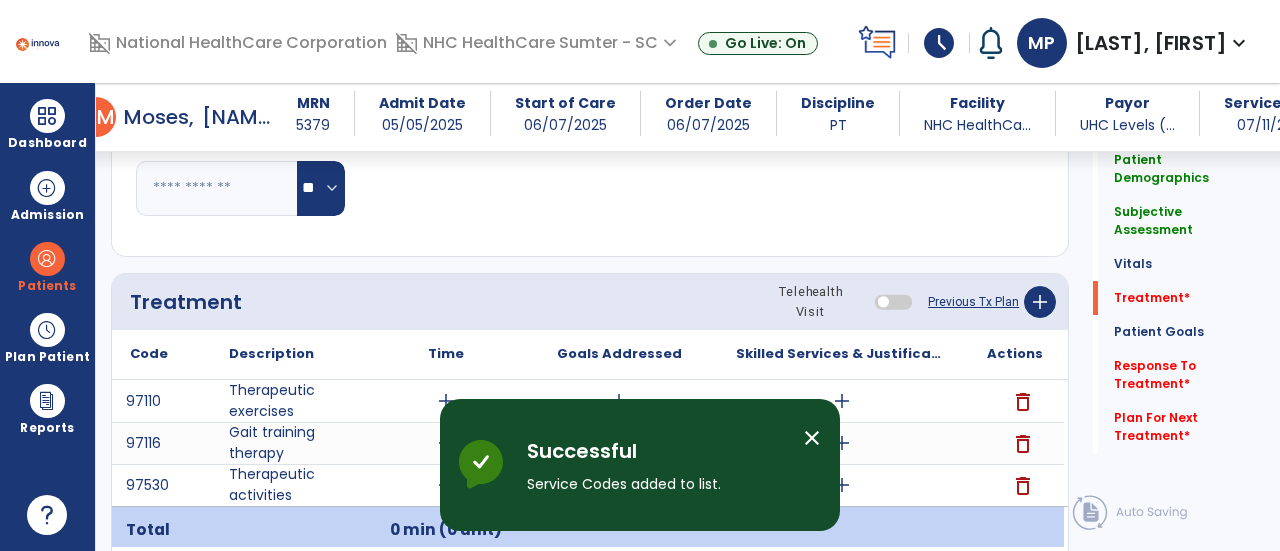 click on "Successful Service Codes added to list.  close" at bounding box center [640, 465] 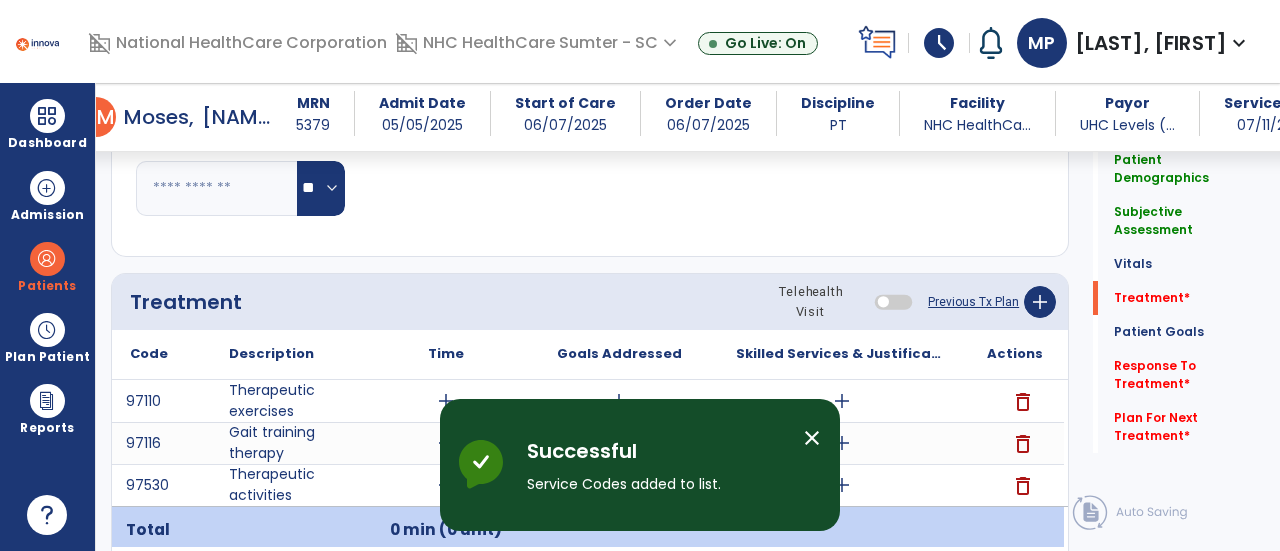 click on "Successful Service Codes added to list.  close" at bounding box center (640, 465) 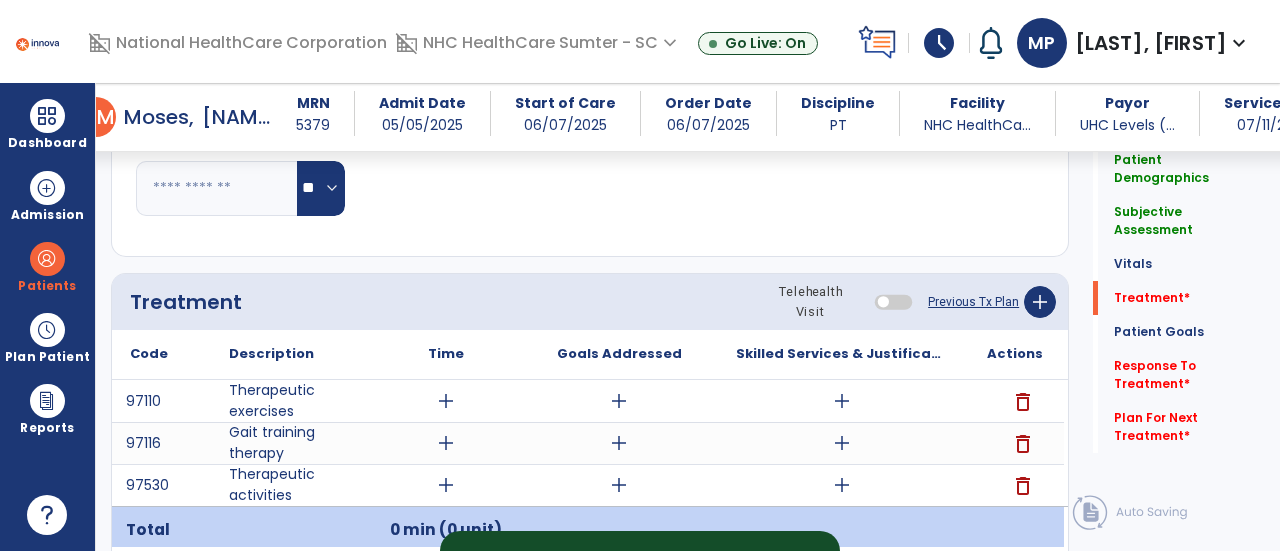 click on "Successful Service Codes added to list.  close   Innova Health  Successful" at bounding box center (640, 465) 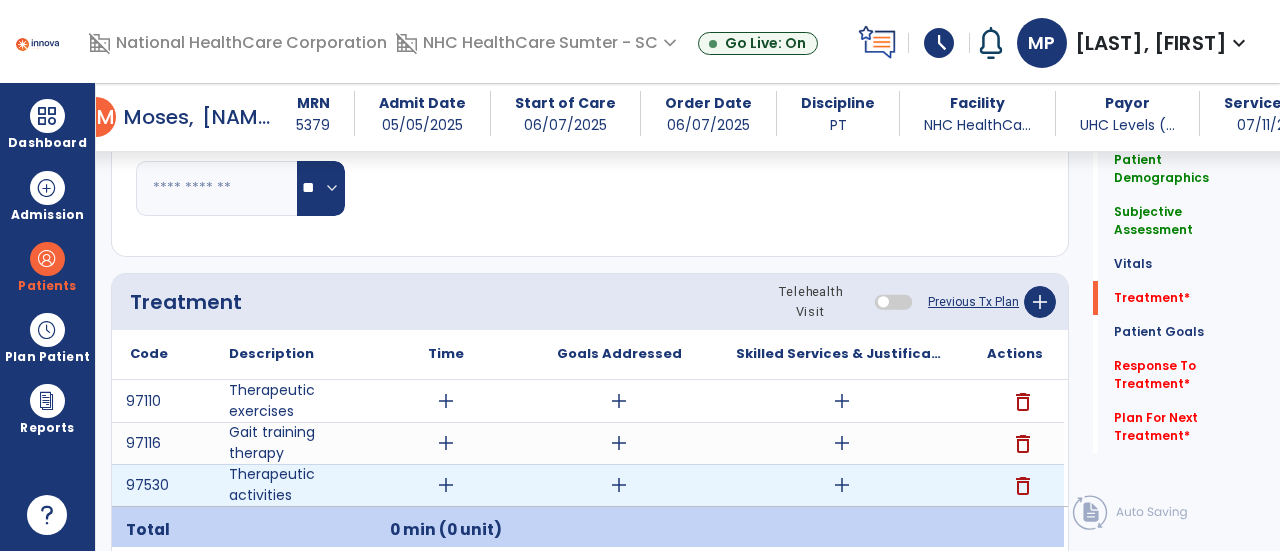click on "add" at bounding box center (446, 485) 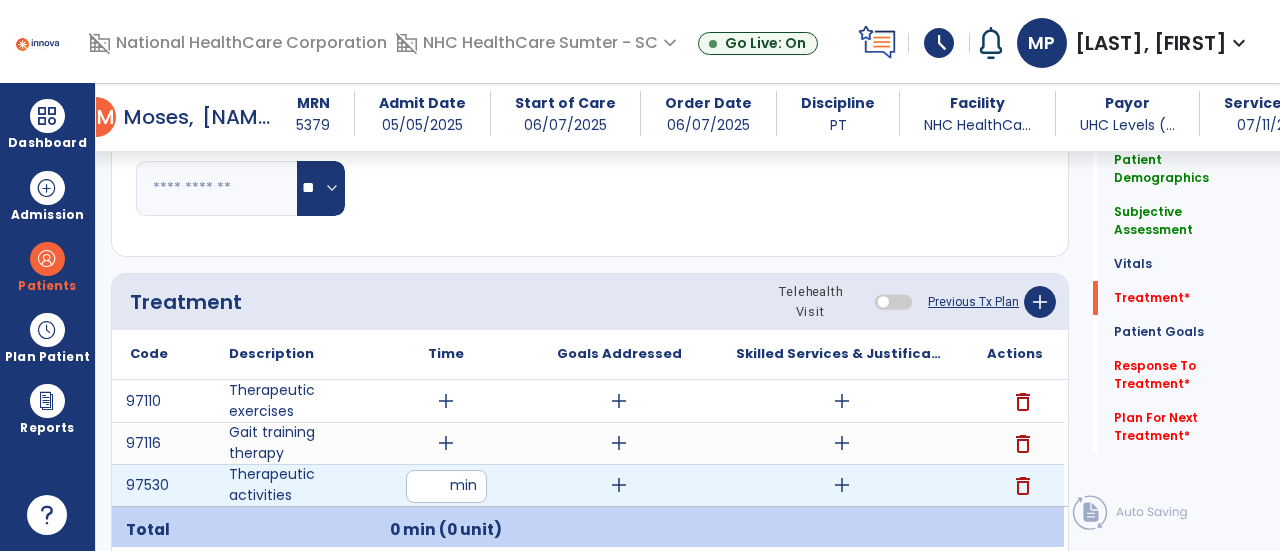 type on "*" 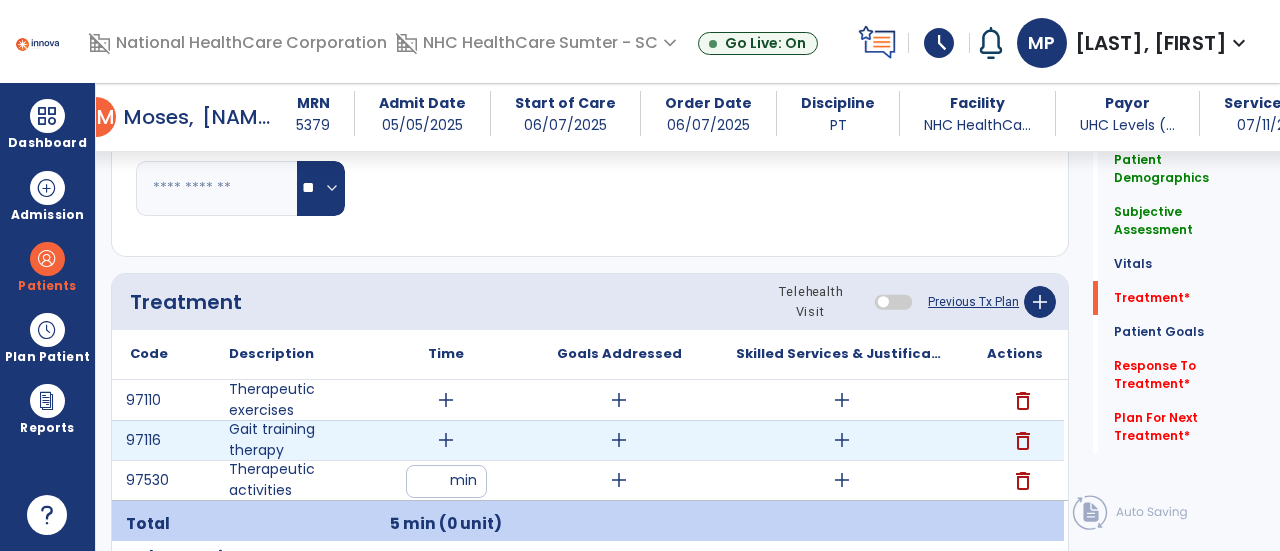 click on "add" at bounding box center (446, 440) 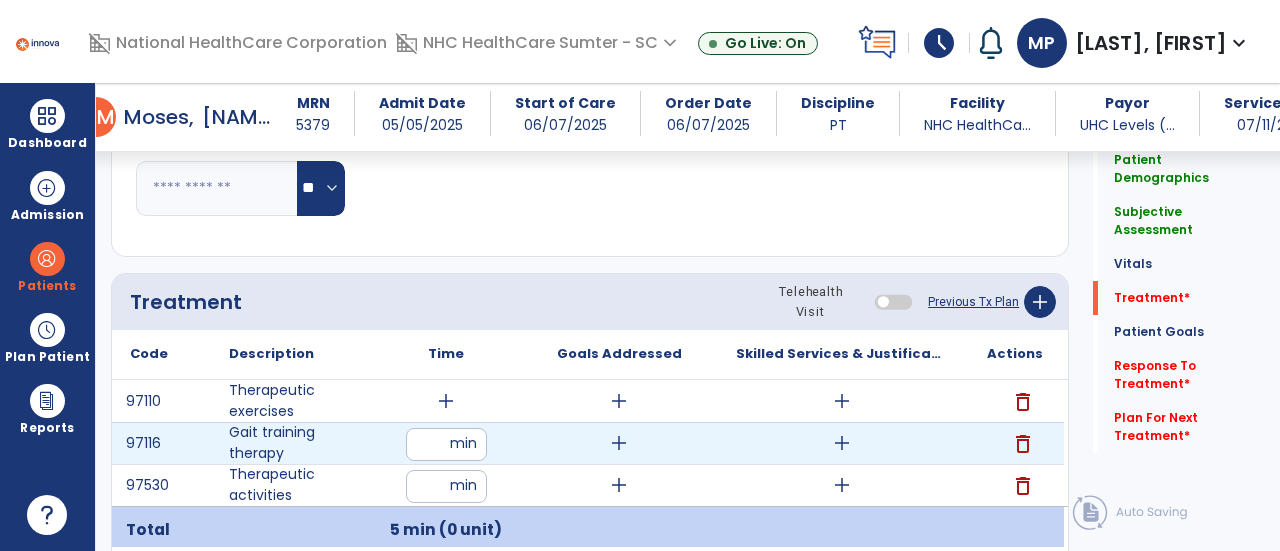type on "**" 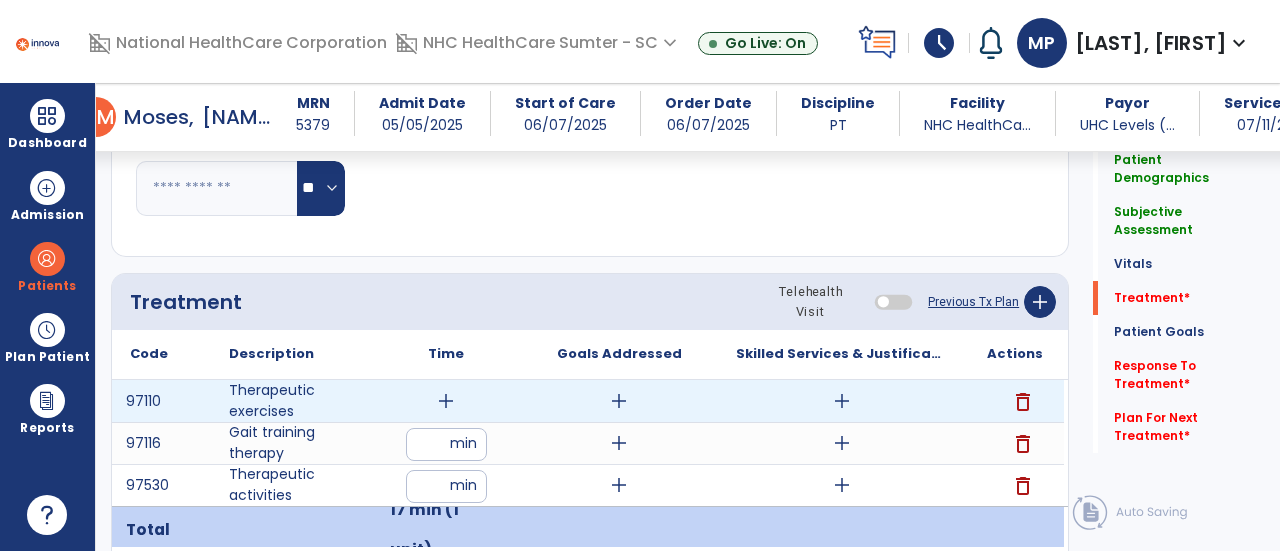 click on "add" at bounding box center (446, 401) 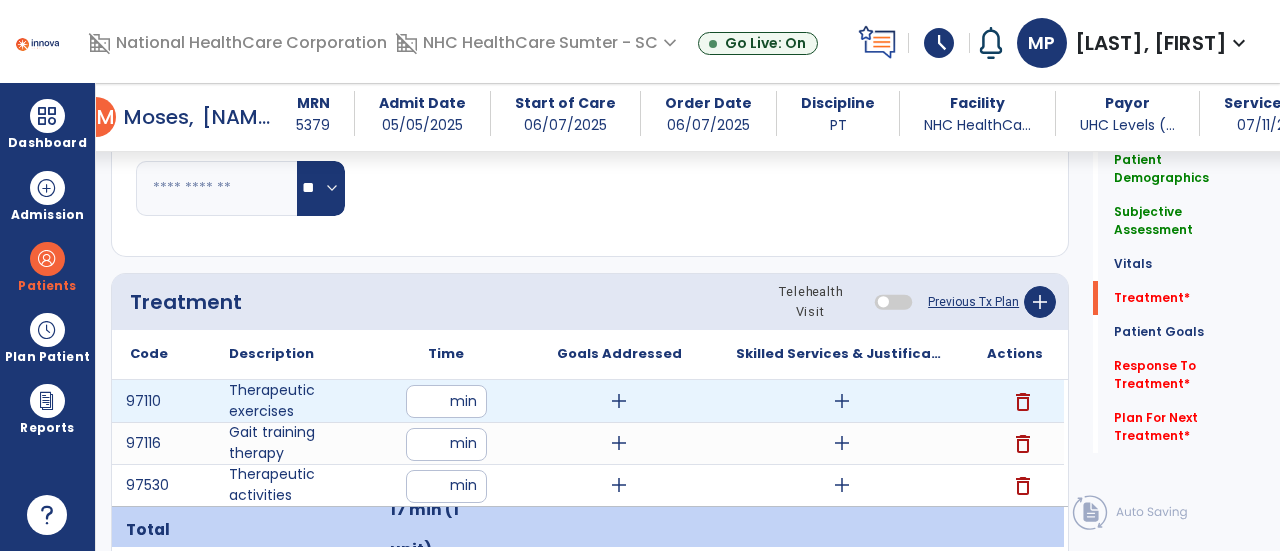 type on "**" 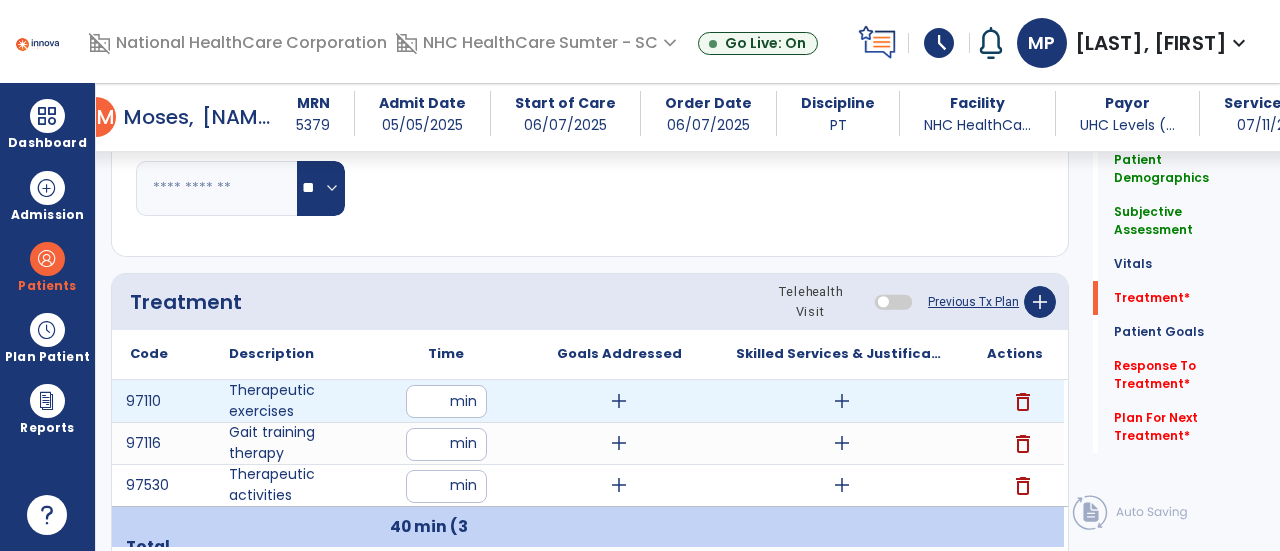 click on "**" at bounding box center [446, 401] 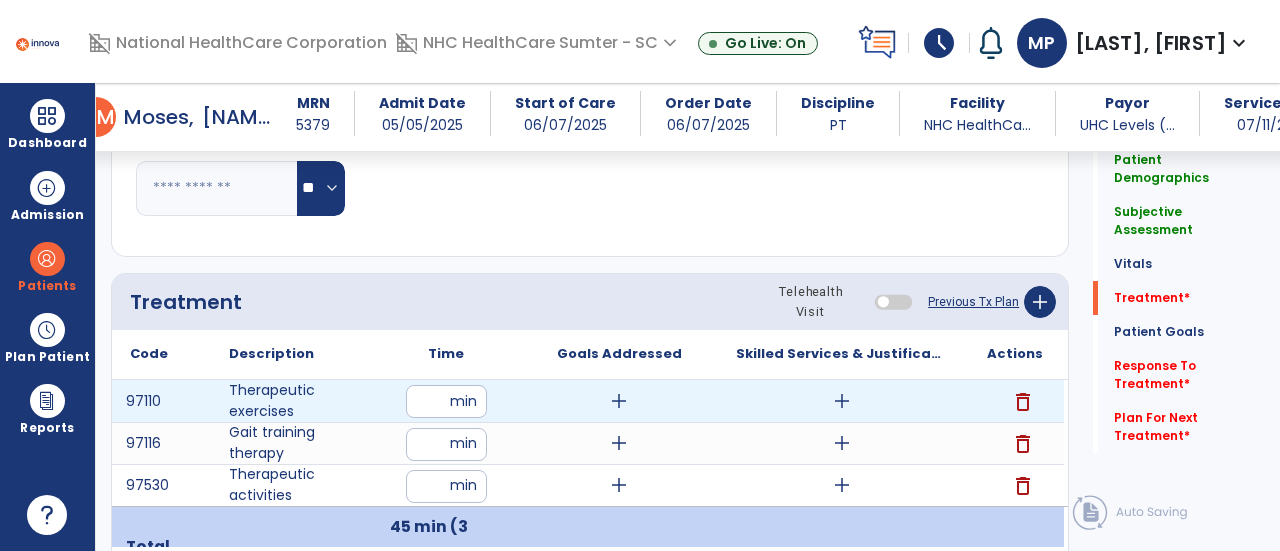 click on "add" at bounding box center [842, 401] 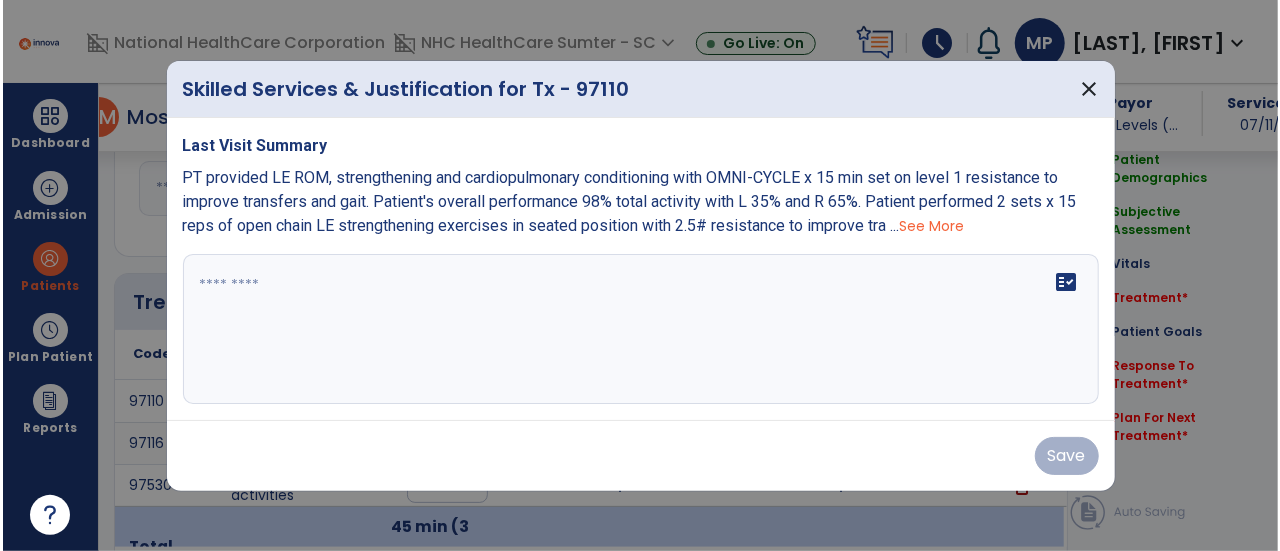 scroll, scrollTop: 976, scrollLeft: 0, axis: vertical 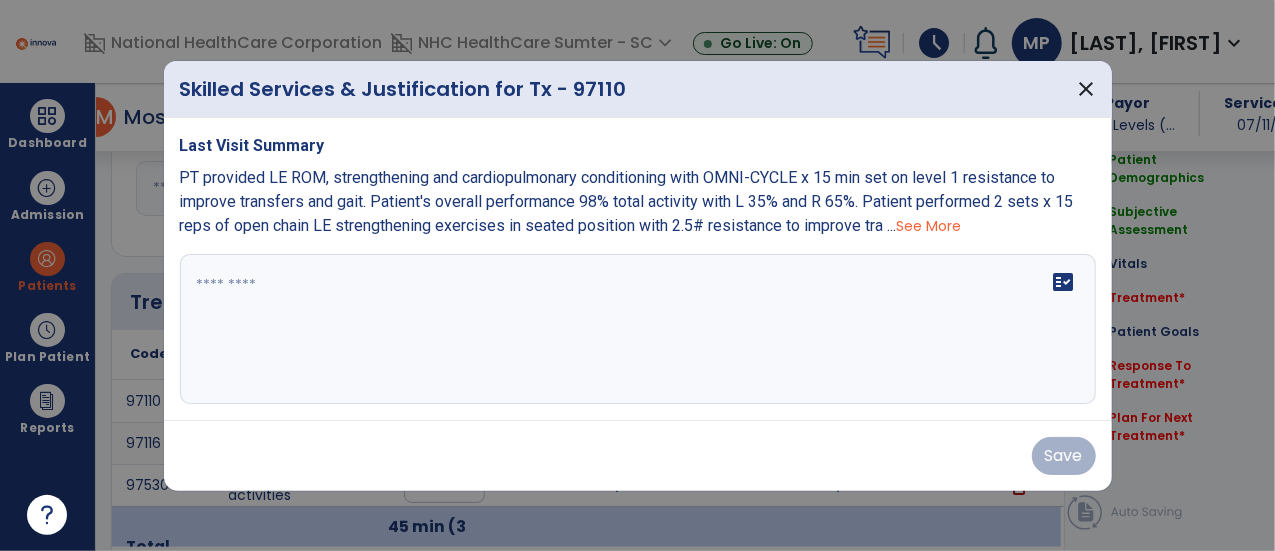 click on "fact_check" at bounding box center [638, 329] 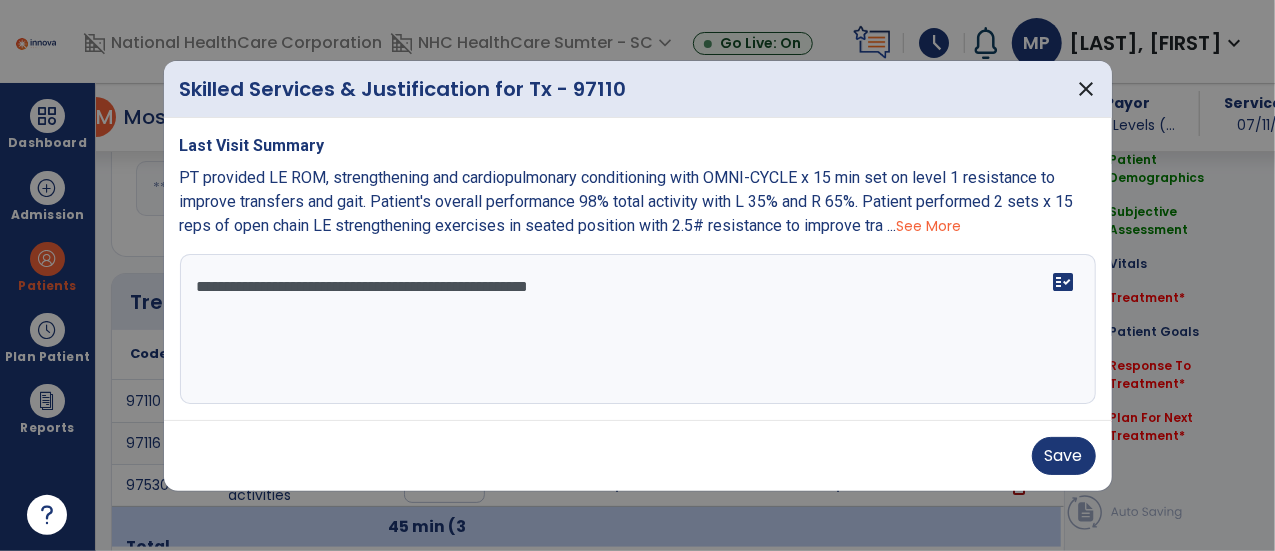 click on "**********" at bounding box center (638, 329) 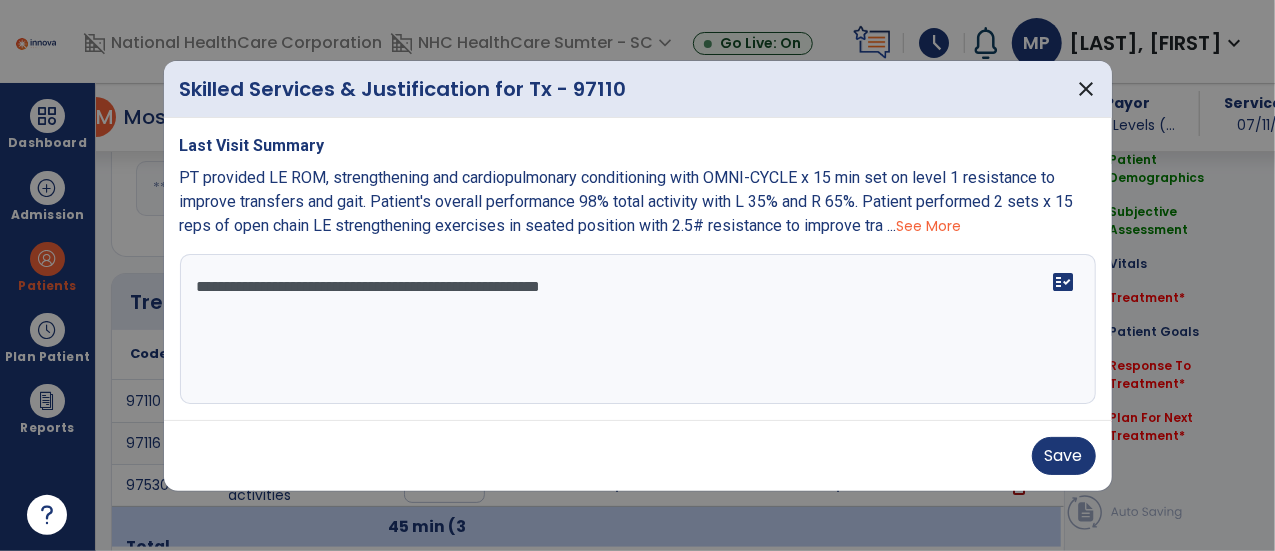 click on "**********" at bounding box center [638, 329] 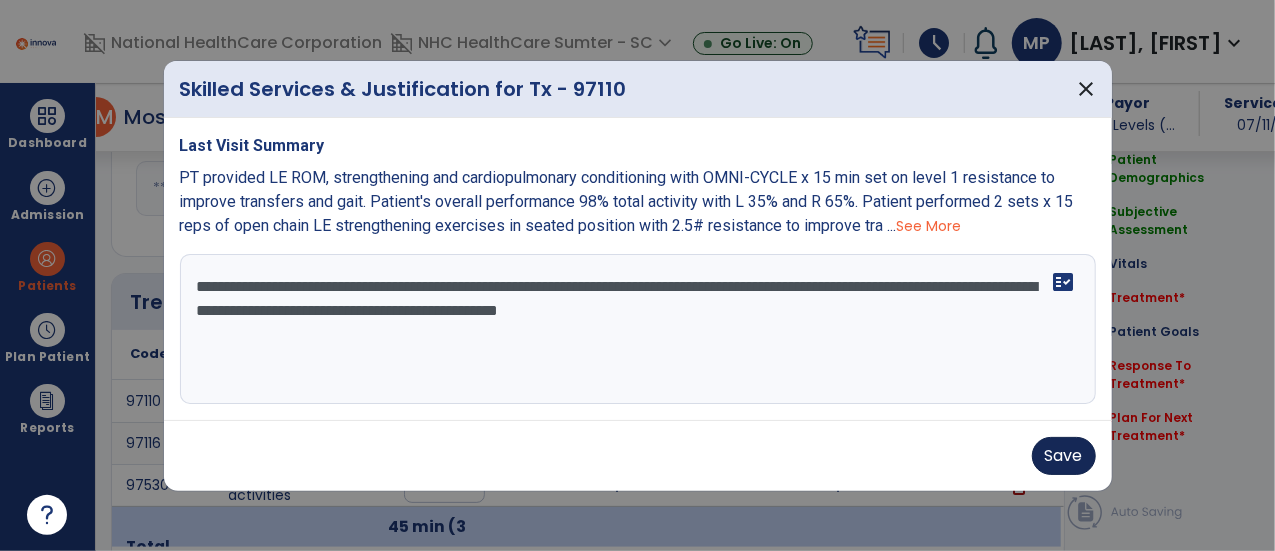 type on "**********" 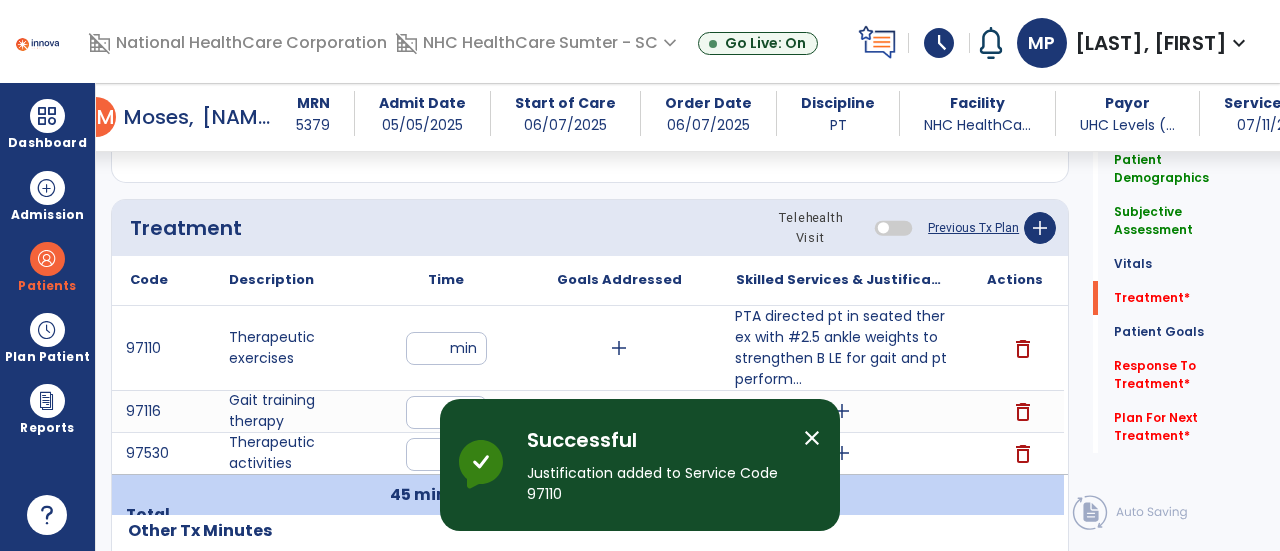 click on "add" at bounding box center [842, 411] 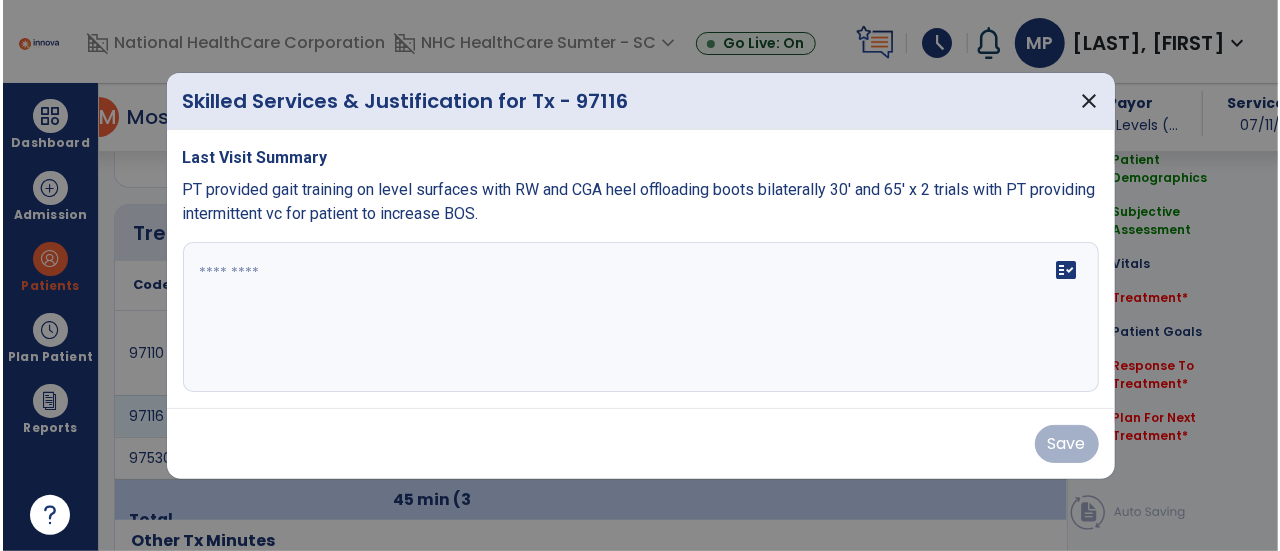 scroll, scrollTop: 1050, scrollLeft: 0, axis: vertical 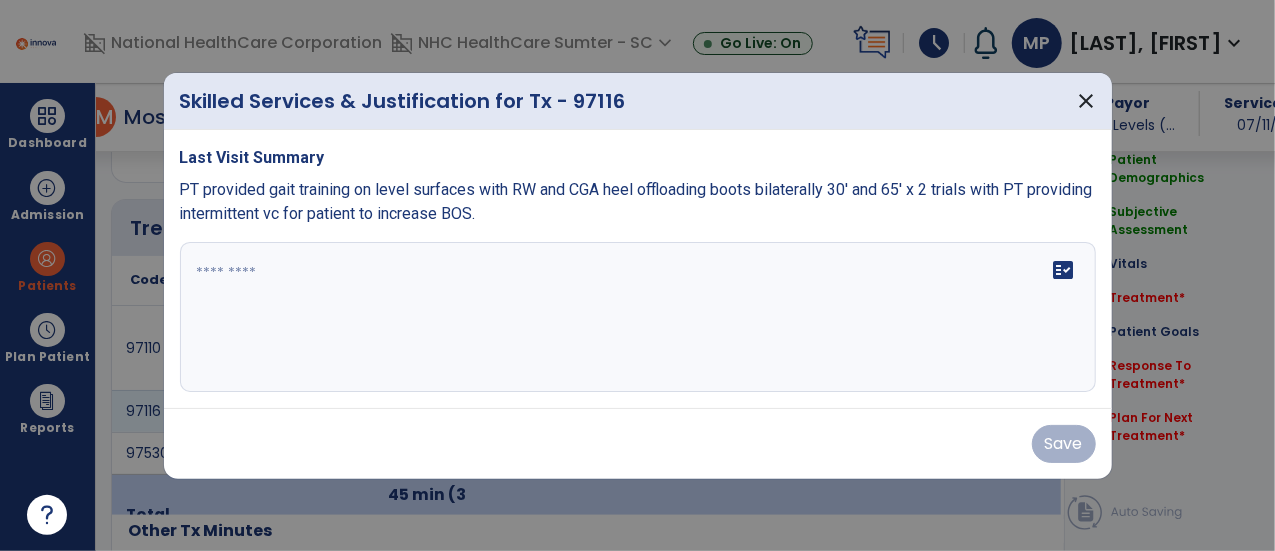 click on "fact_check" at bounding box center (638, 317) 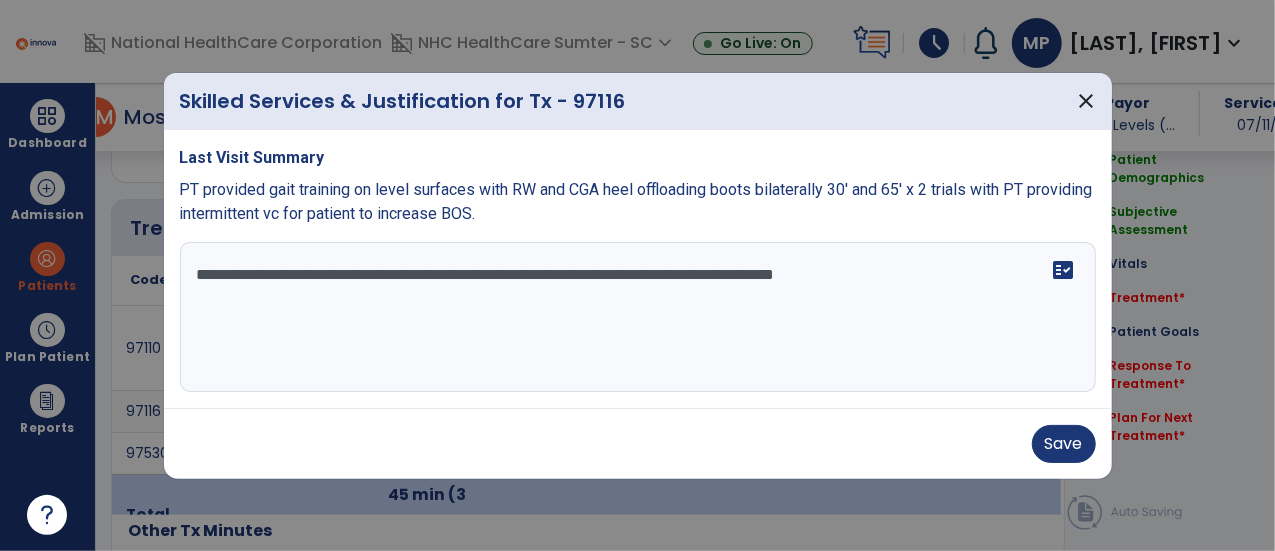 click on "**********" at bounding box center (638, 317) 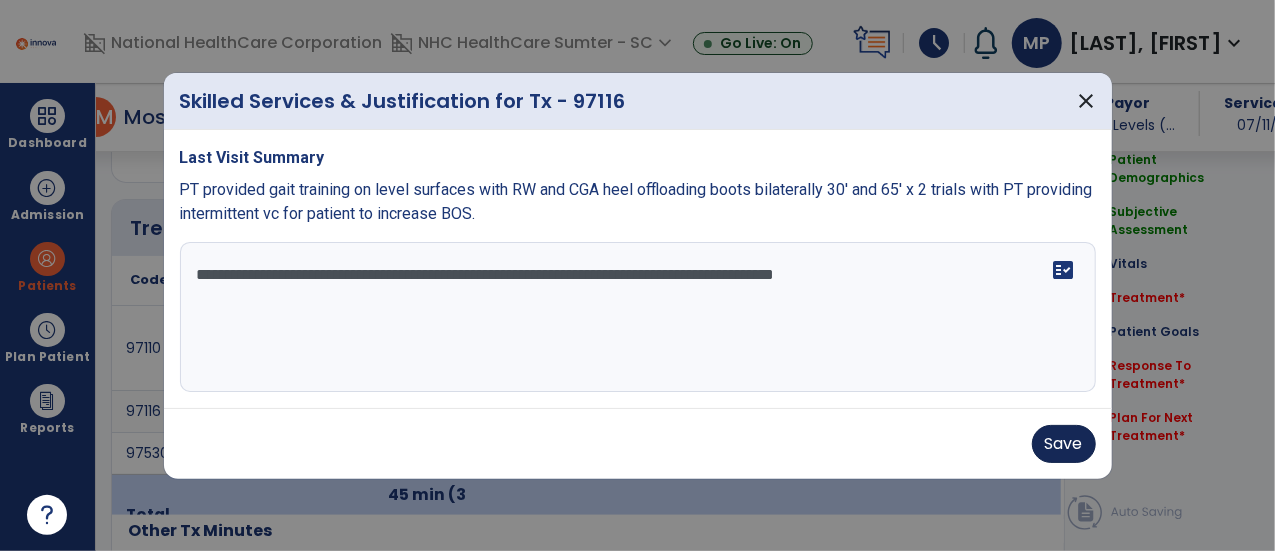 type on "**********" 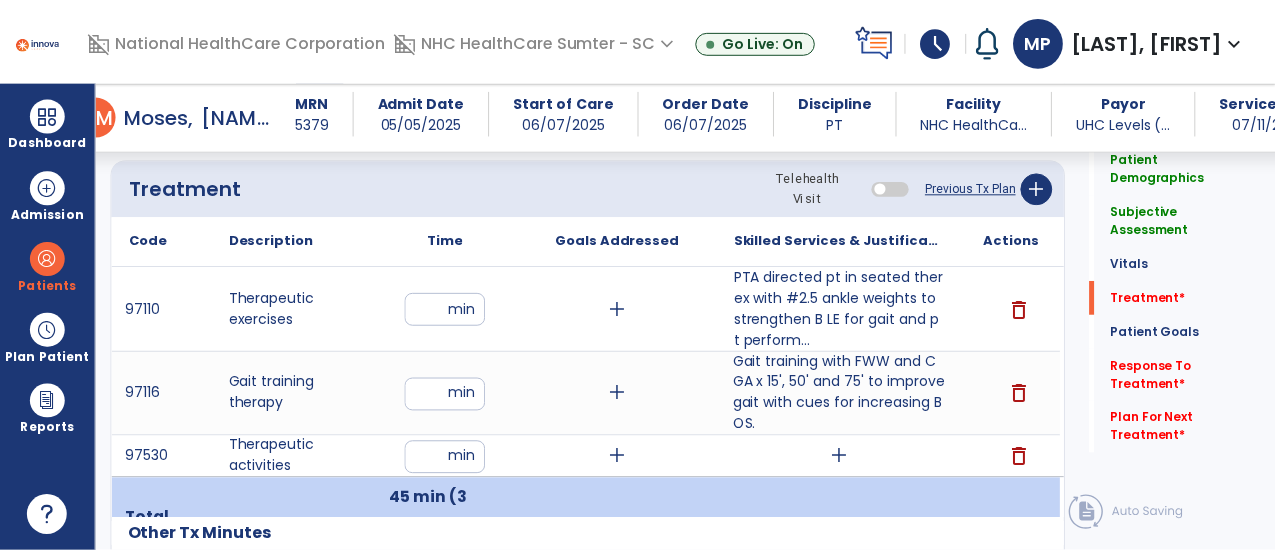 scroll, scrollTop: 1098, scrollLeft: 0, axis: vertical 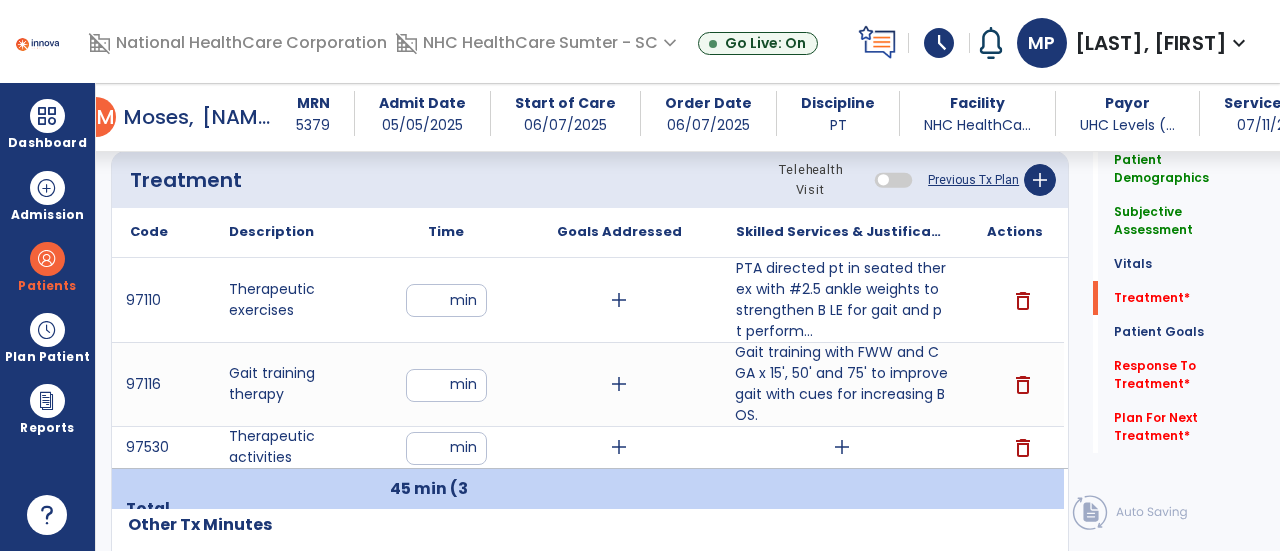click on "add" at bounding box center (842, 447) 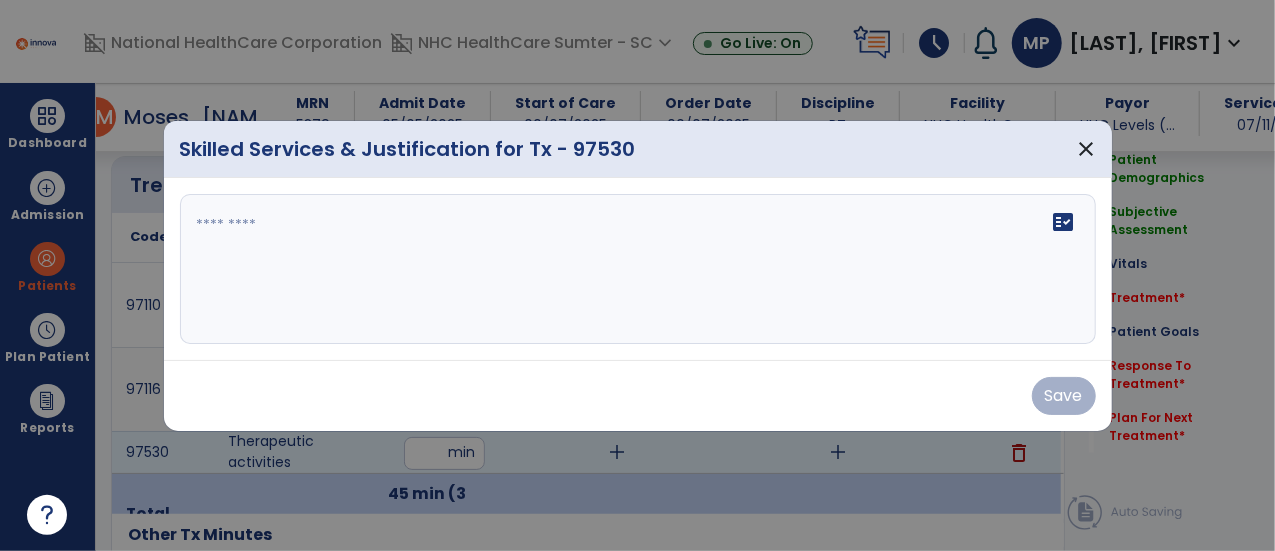 scroll, scrollTop: 1098, scrollLeft: 0, axis: vertical 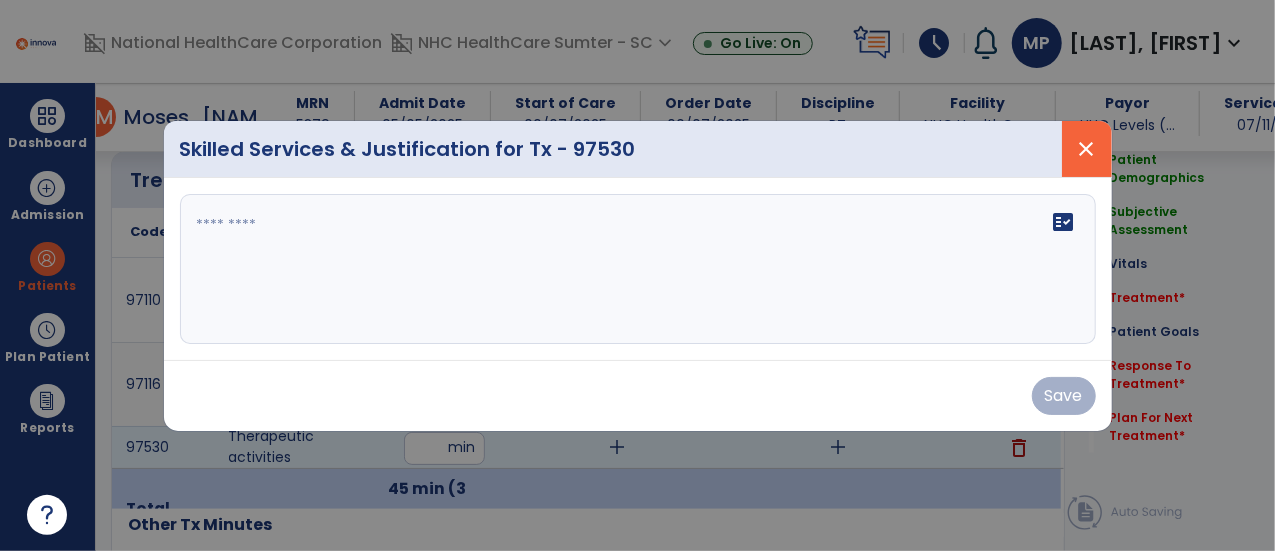 click on "close" at bounding box center (1087, 149) 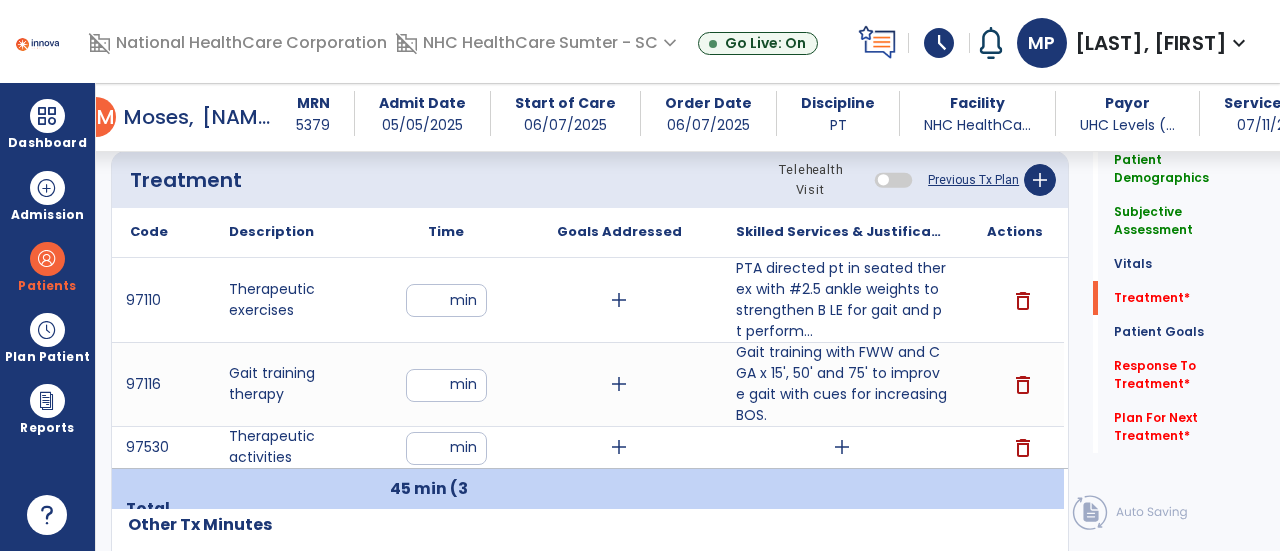 click on "add" at bounding box center [842, 447] 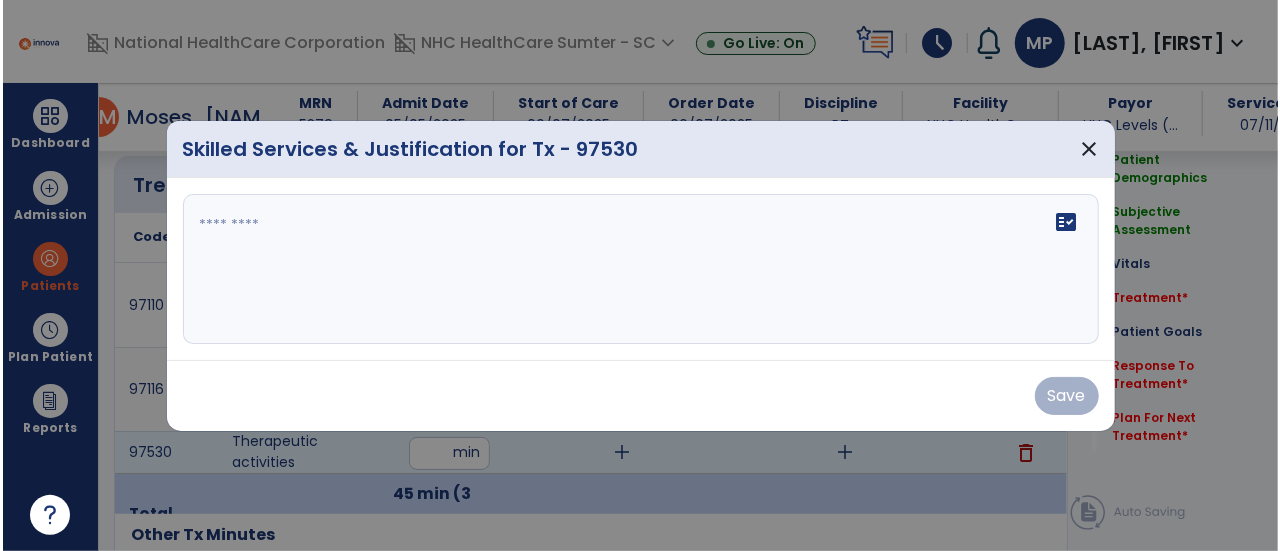 scroll, scrollTop: 1098, scrollLeft: 0, axis: vertical 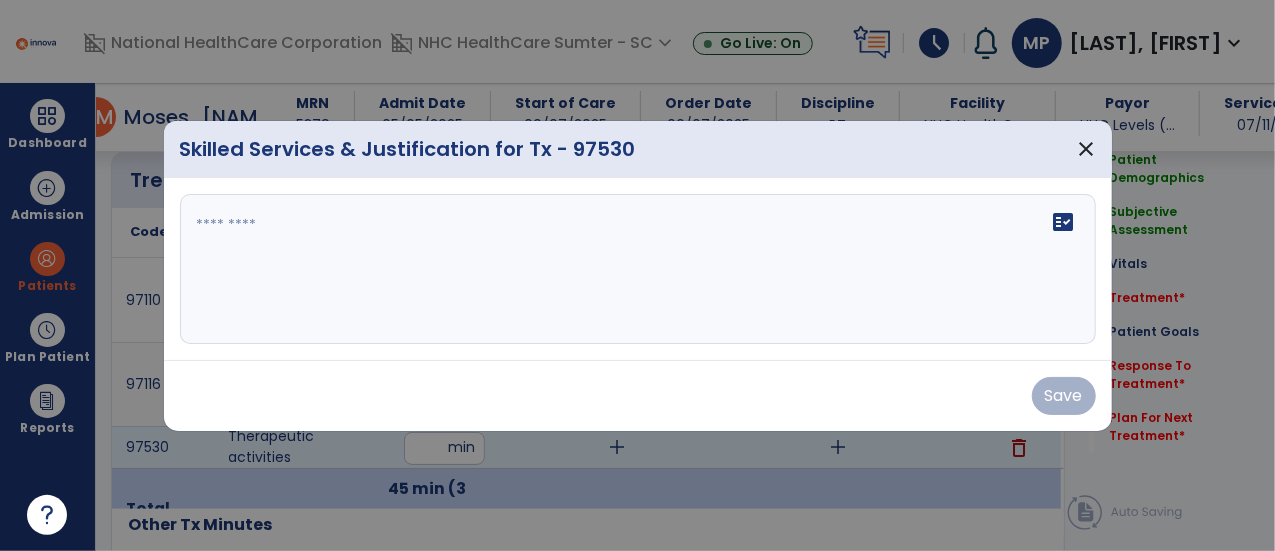 click on "fact_check" at bounding box center [638, 269] 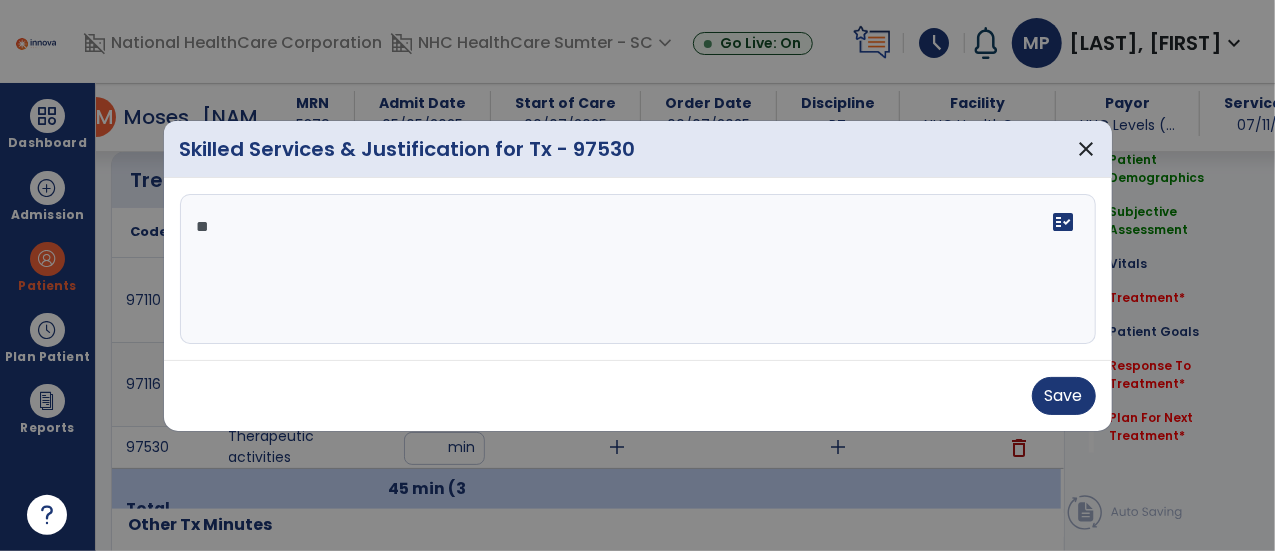 type on "*" 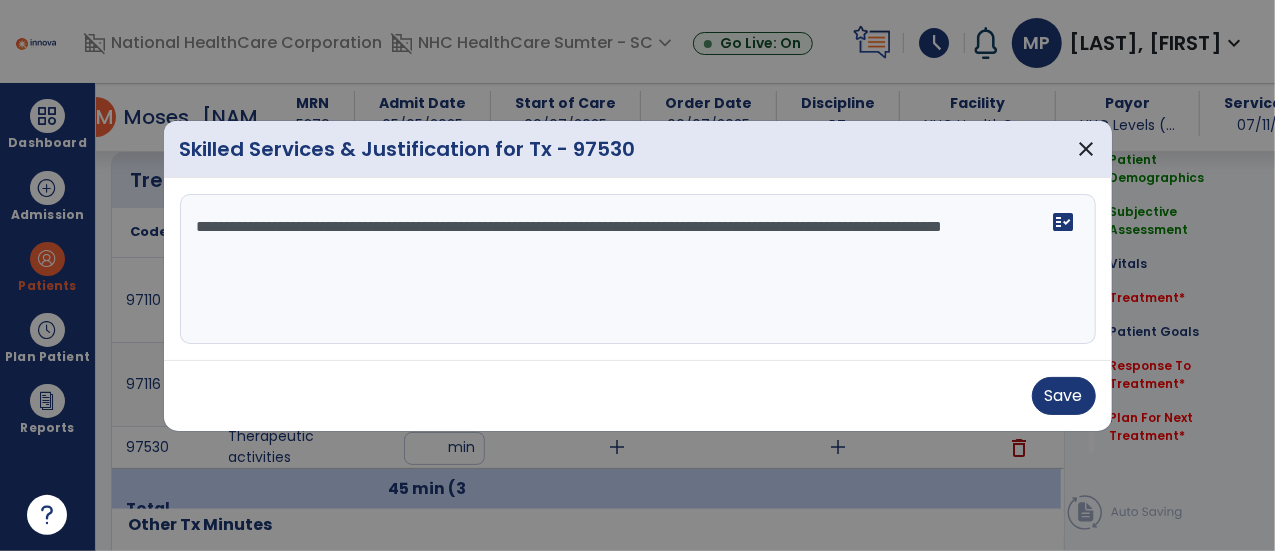 click on "**********" at bounding box center [638, 269] 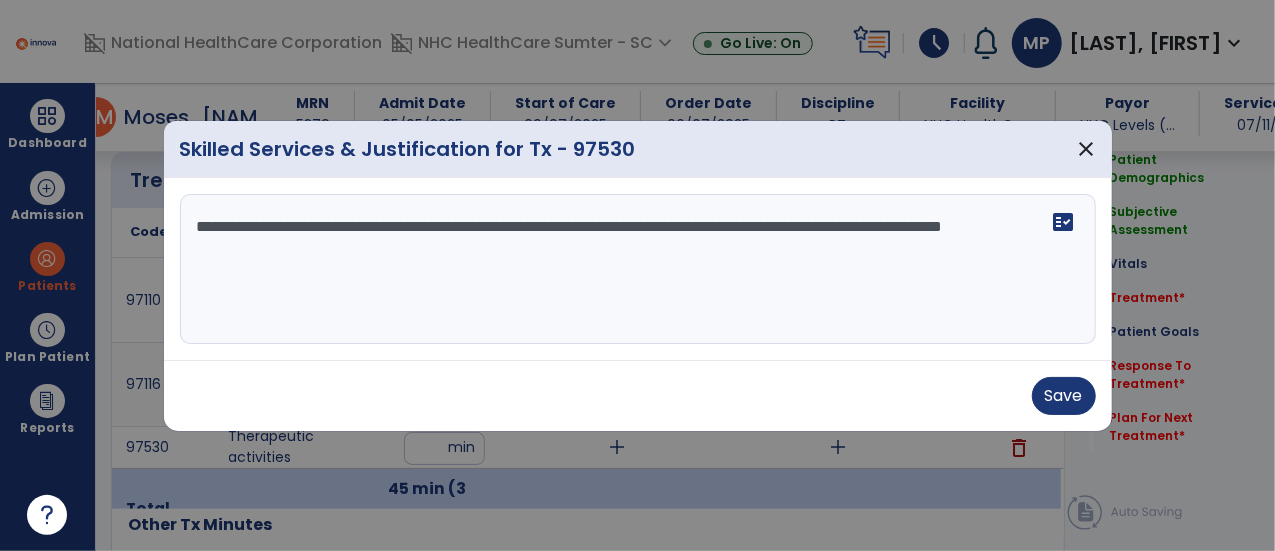 click on "**********" at bounding box center [638, 269] 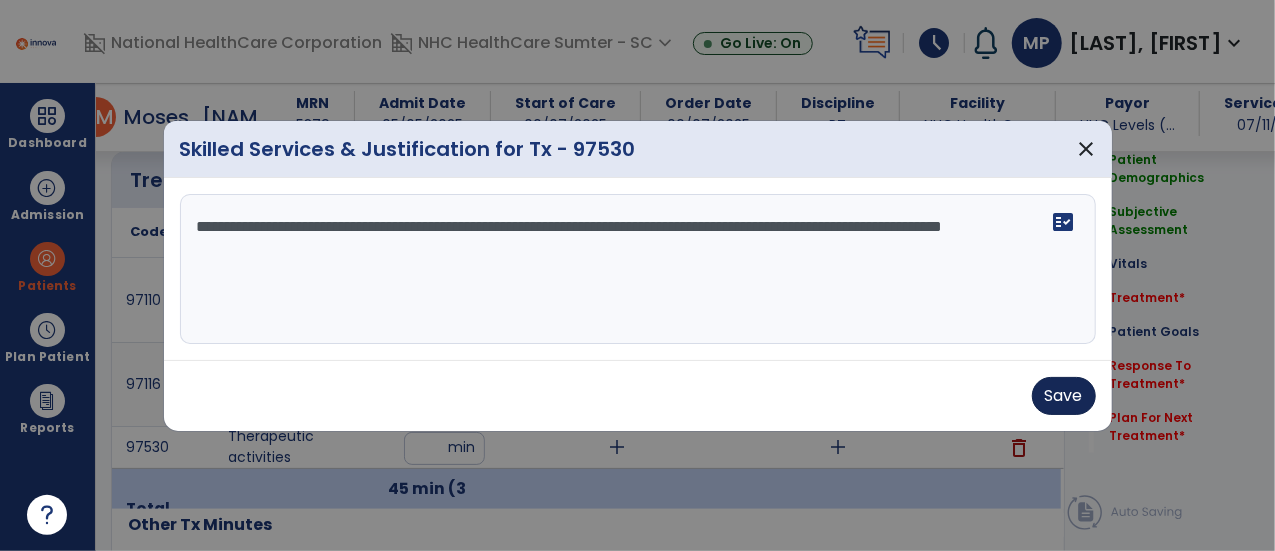 type on "**********" 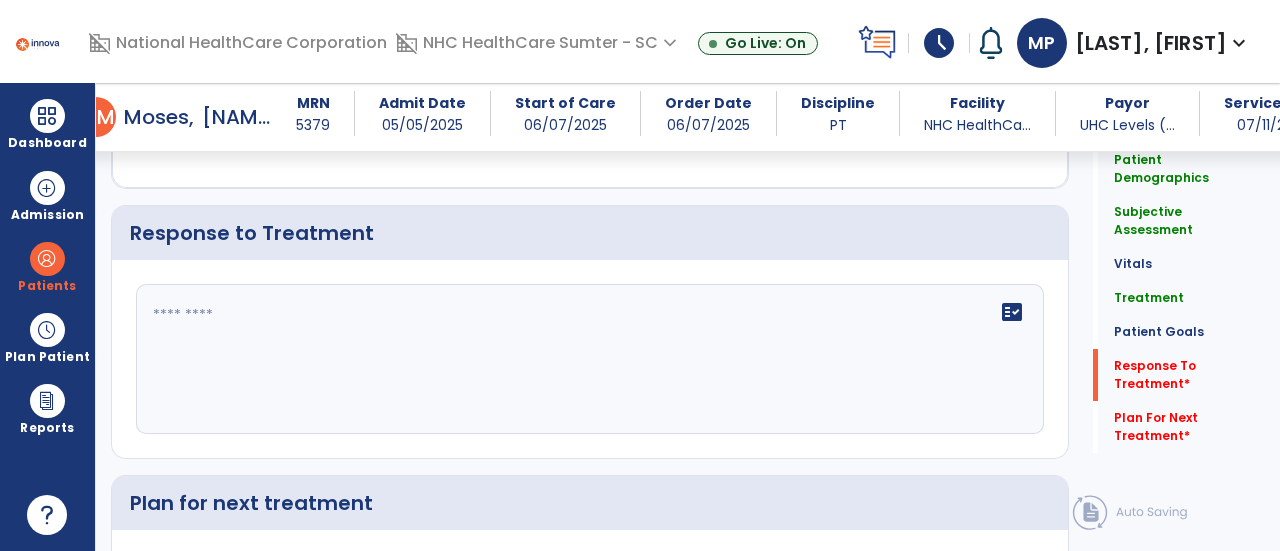 scroll, scrollTop: 2940, scrollLeft: 0, axis: vertical 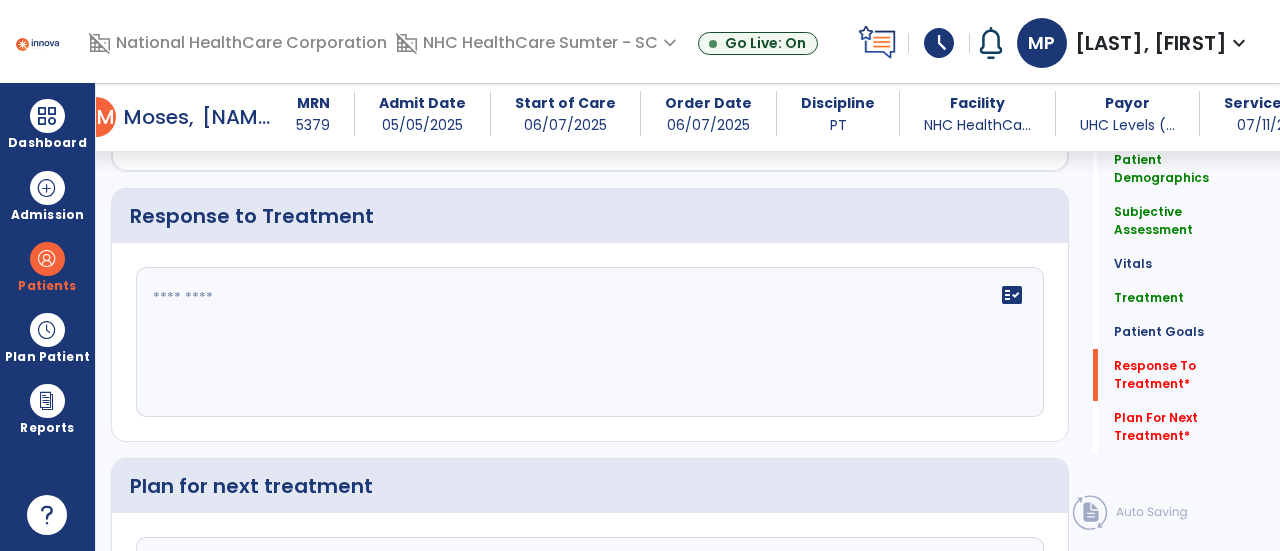 click on "fact_check" 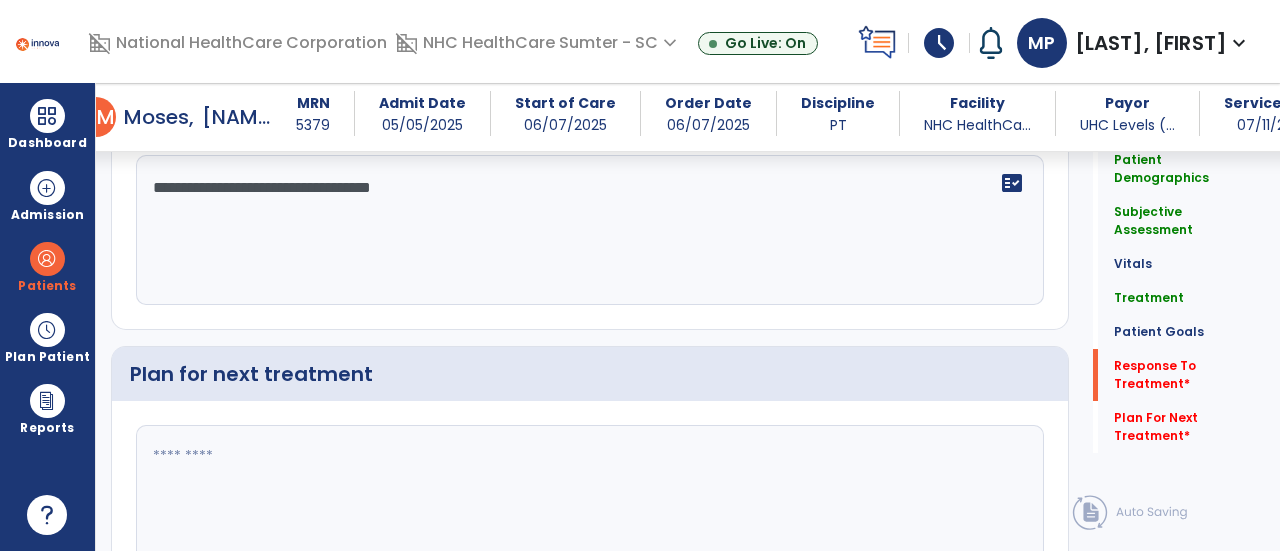 scroll, scrollTop: 3080, scrollLeft: 0, axis: vertical 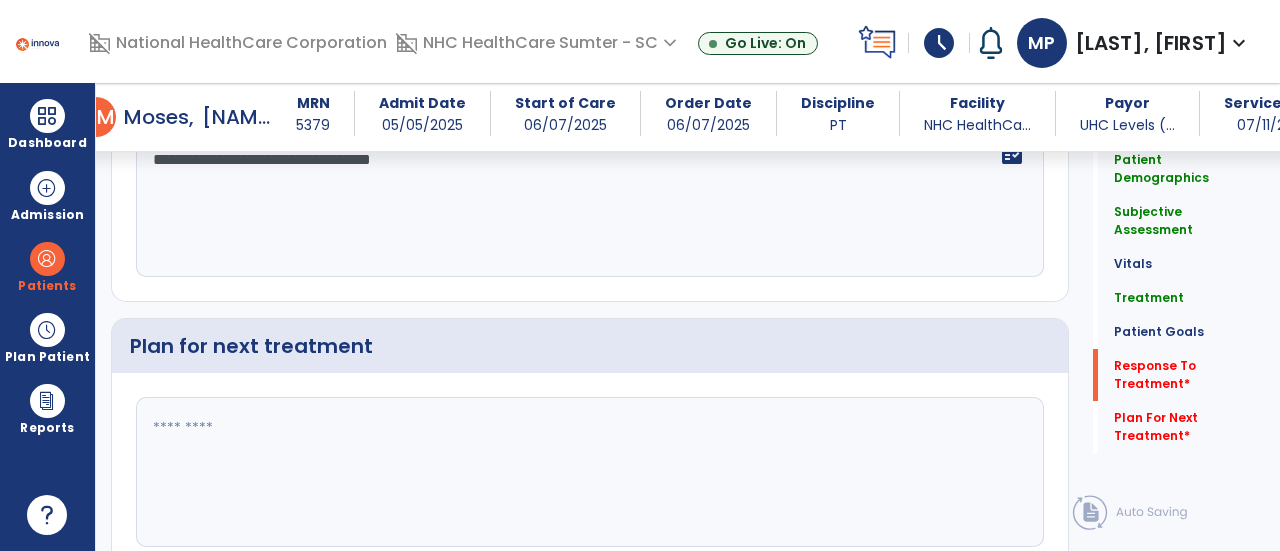 type on "**********" 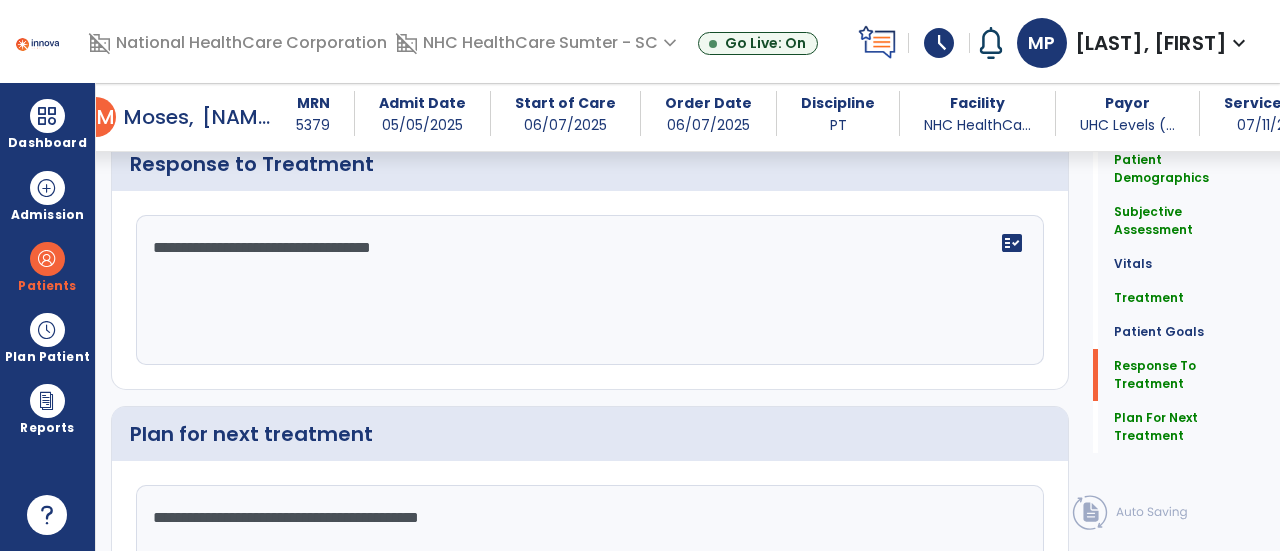 scroll, scrollTop: 3080, scrollLeft: 0, axis: vertical 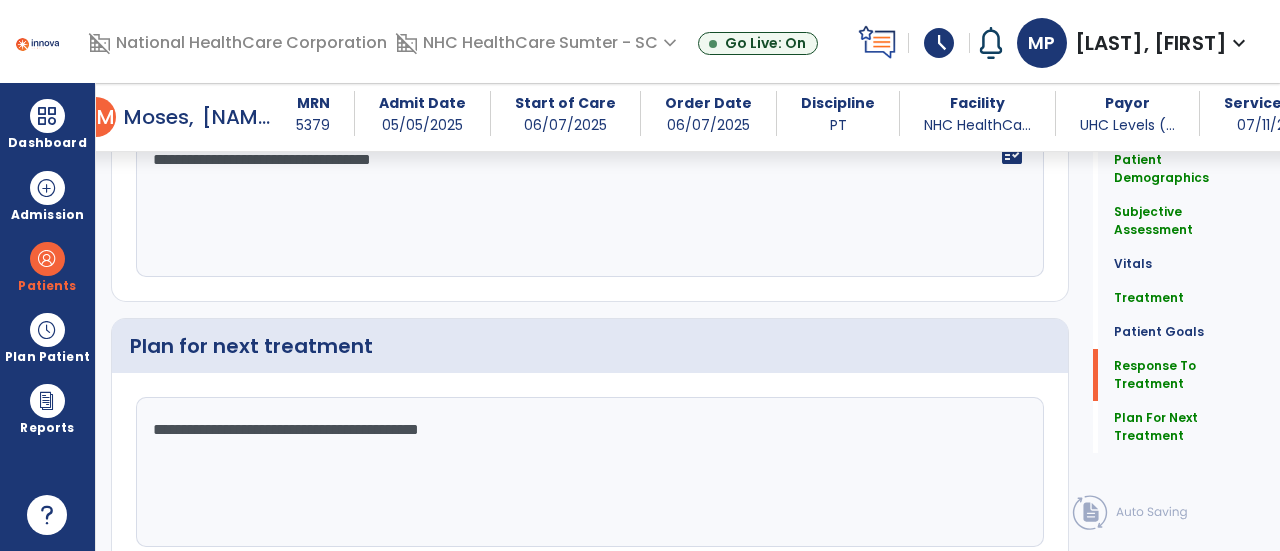 type on "**********" 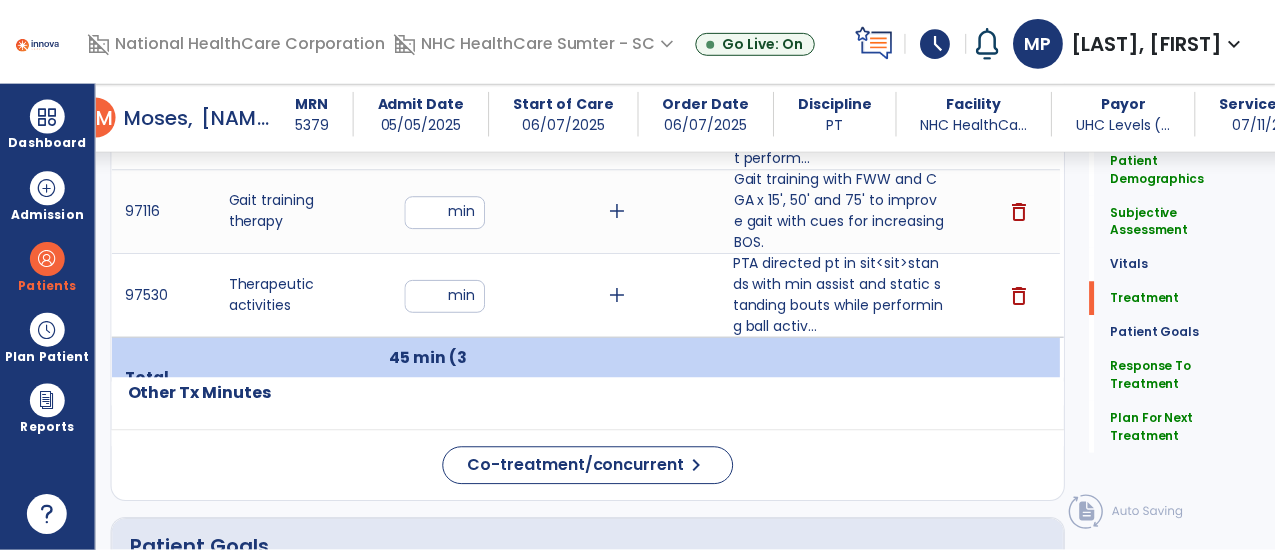 scroll, scrollTop: 1270, scrollLeft: 0, axis: vertical 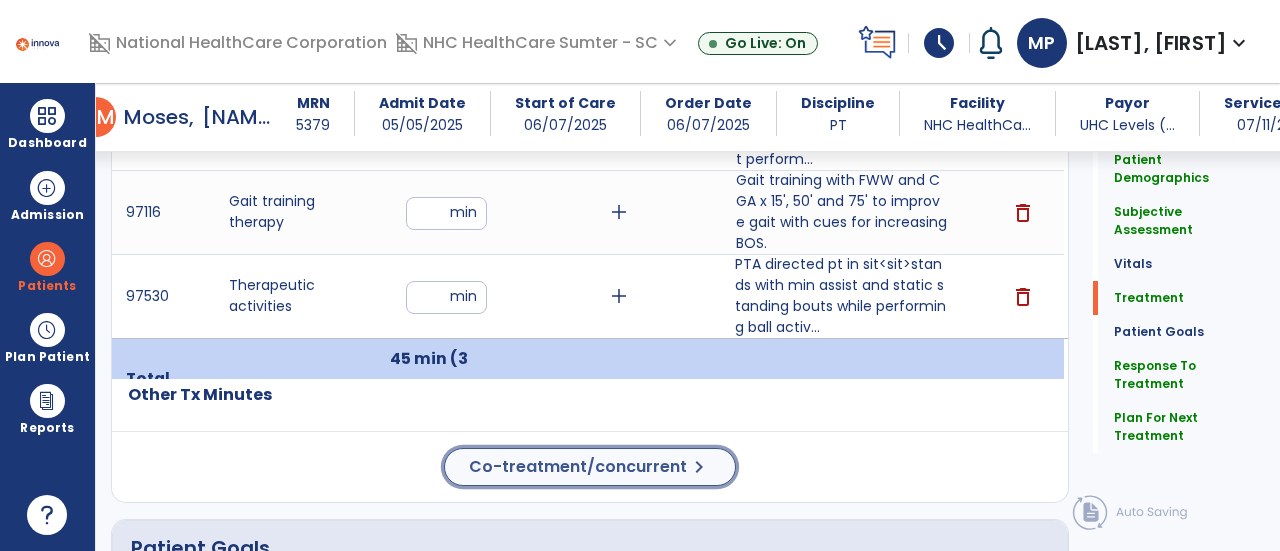 click on "Co-treatment/concurrent  chevron_right" 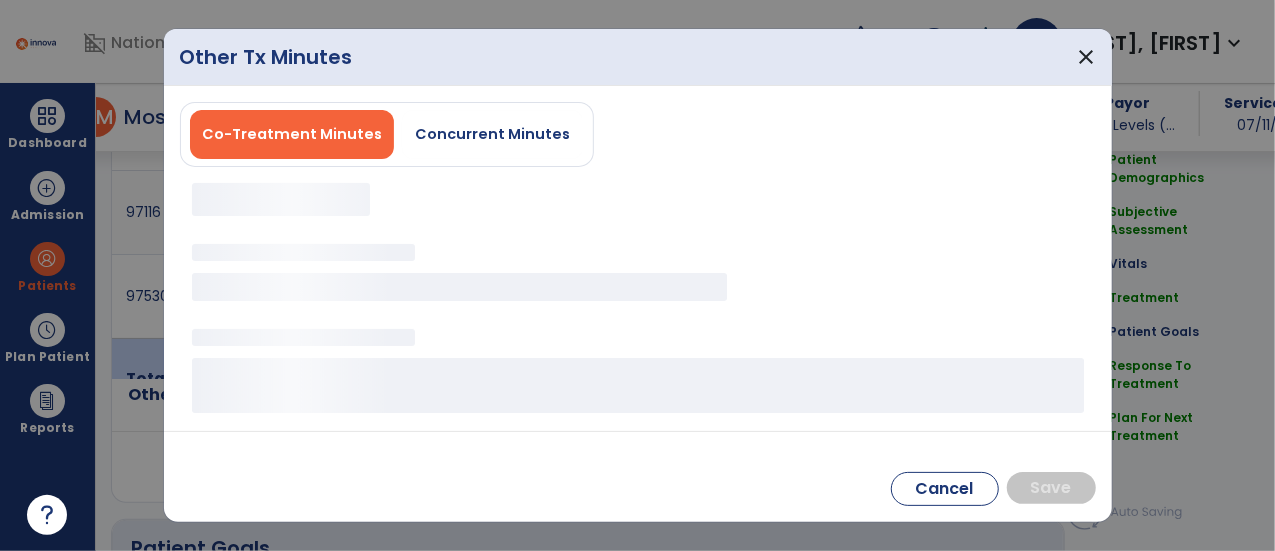 scroll, scrollTop: 1270, scrollLeft: 0, axis: vertical 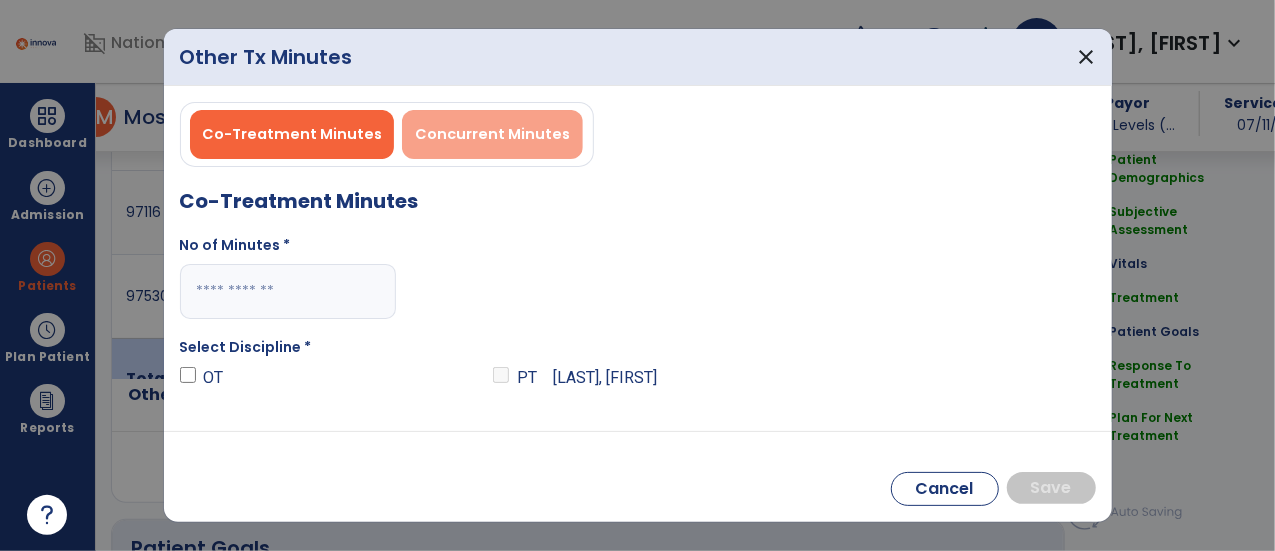 click on "Concurrent Minutes" at bounding box center (492, 134) 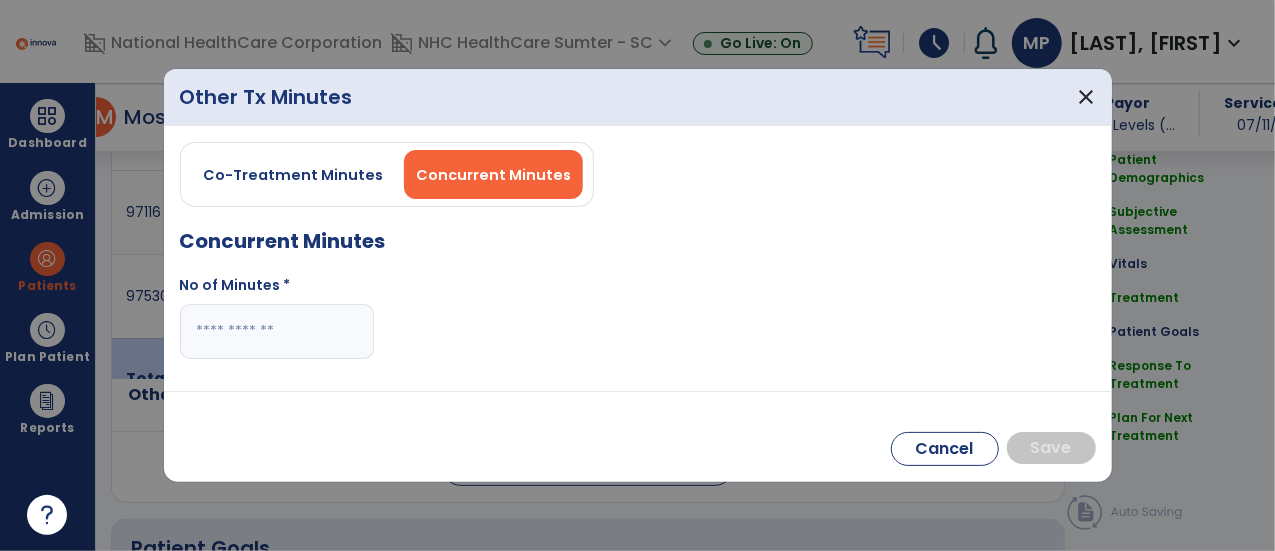 click at bounding box center (277, 331) 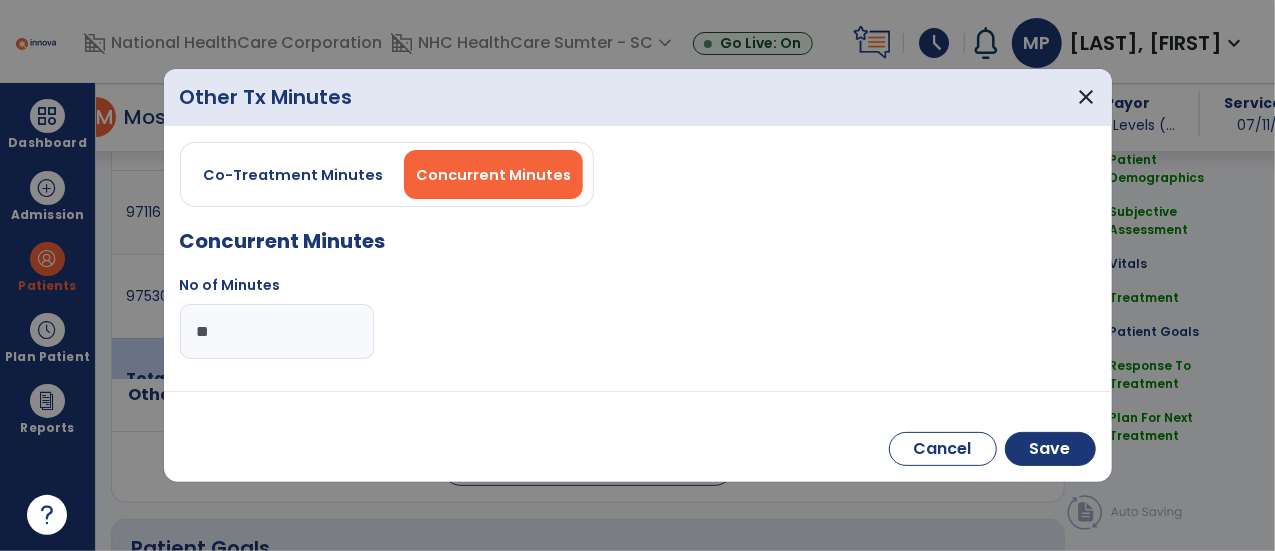 type on "**" 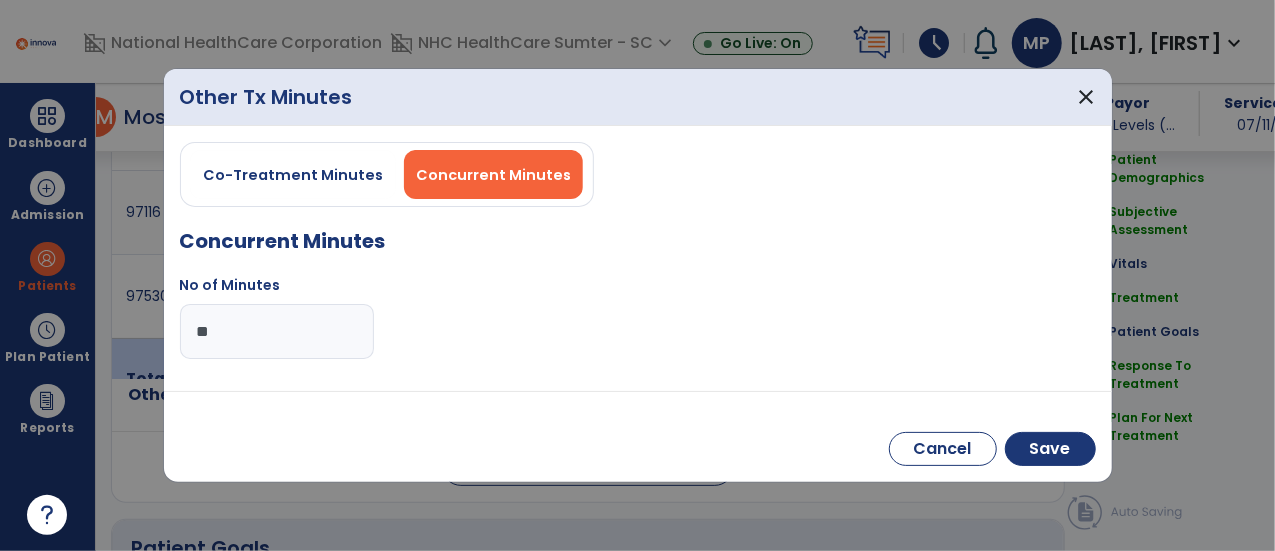 click on "No of Minutes  **" at bounding box center [638, 325] 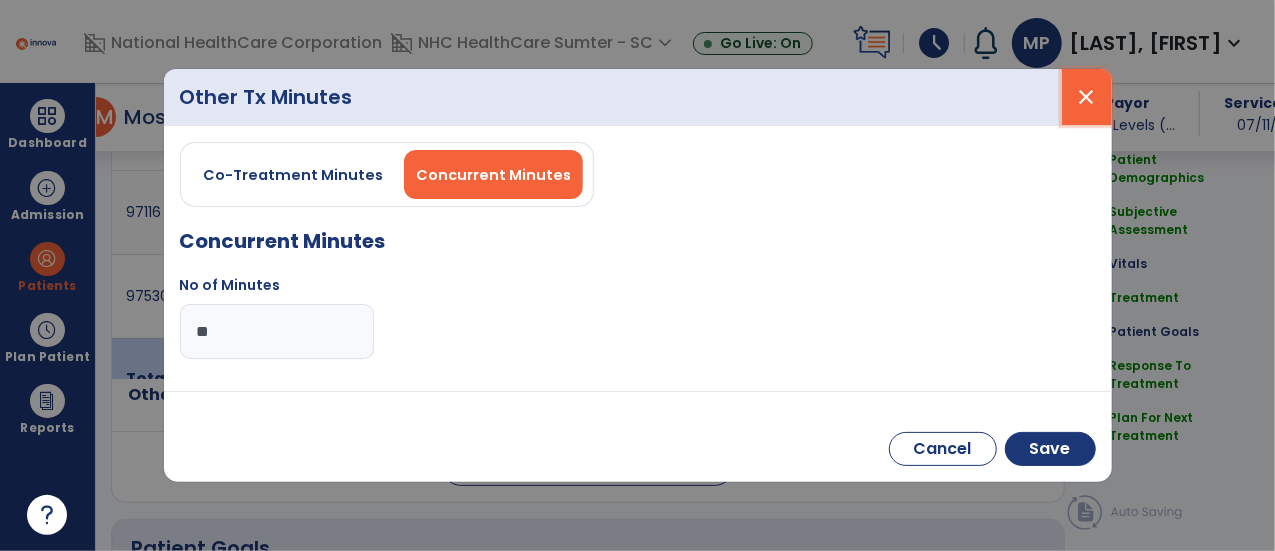 click on "close" at bounding box center (1087, 97) 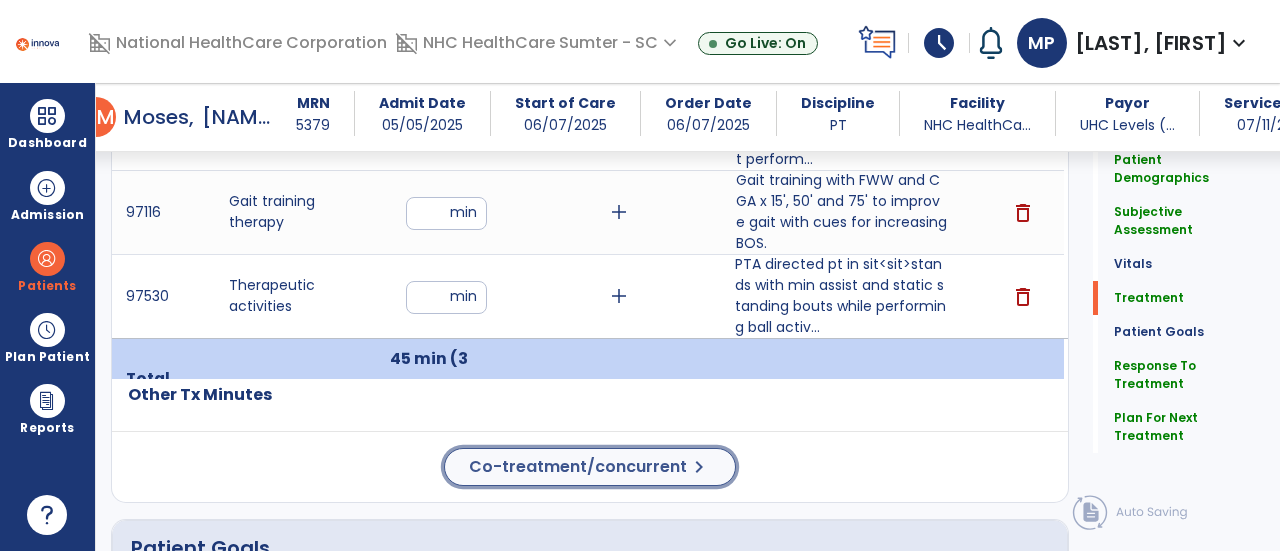 click on "Co-treatment/concurrent" 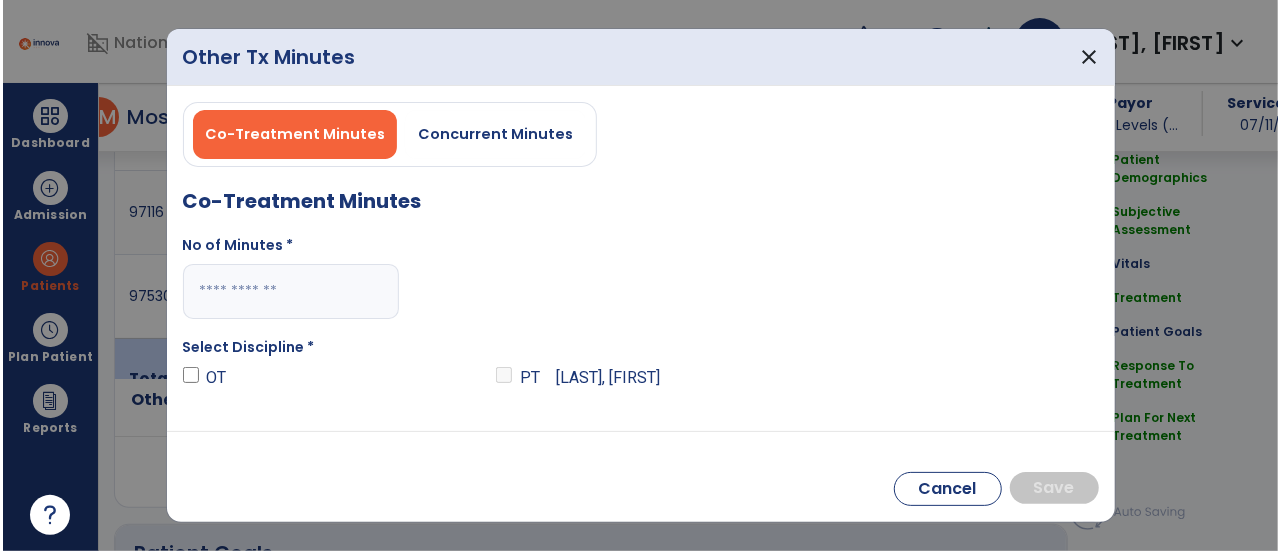 scroll, scrollTop: 1270, scrollLeft: 0, axis: vertical 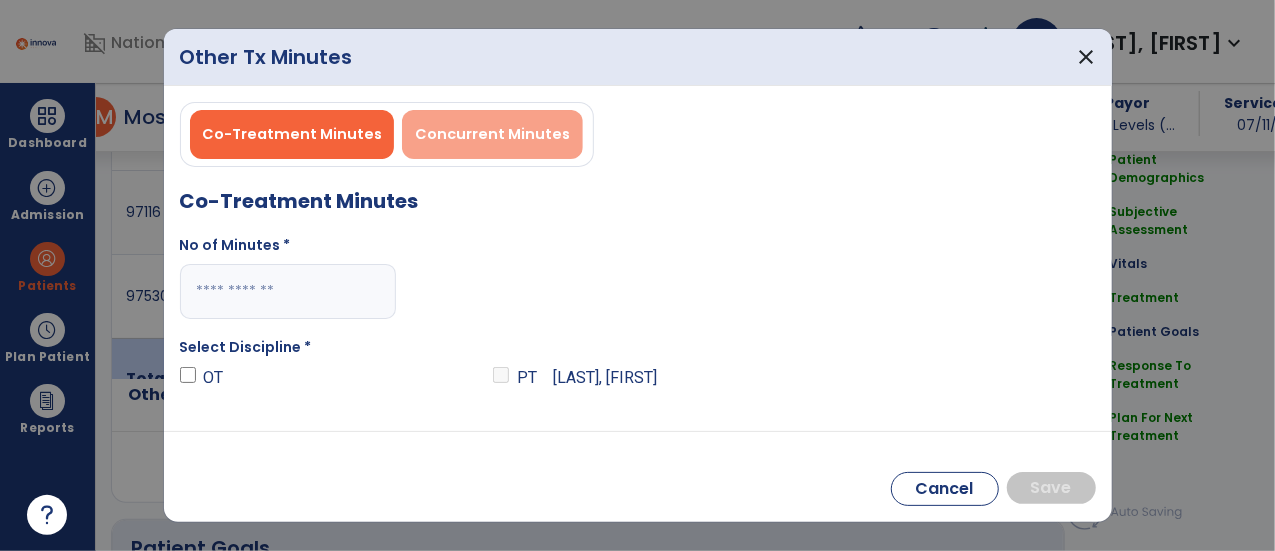 click on "Concurrent Minutes" at bounding box center [492, 134] 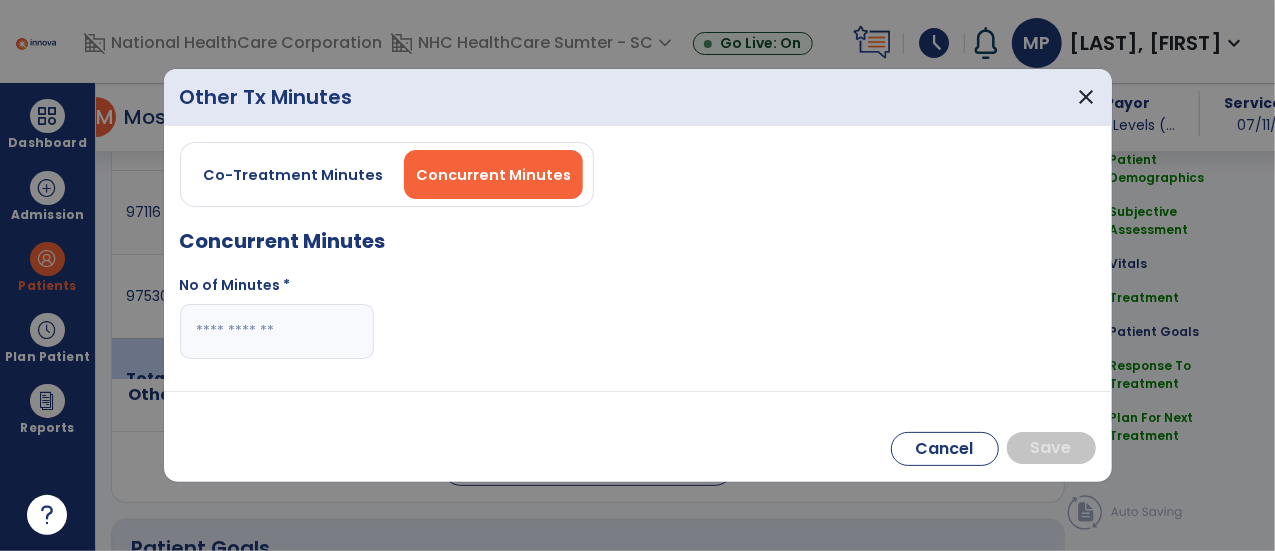 click at bounding box center (277, 331) 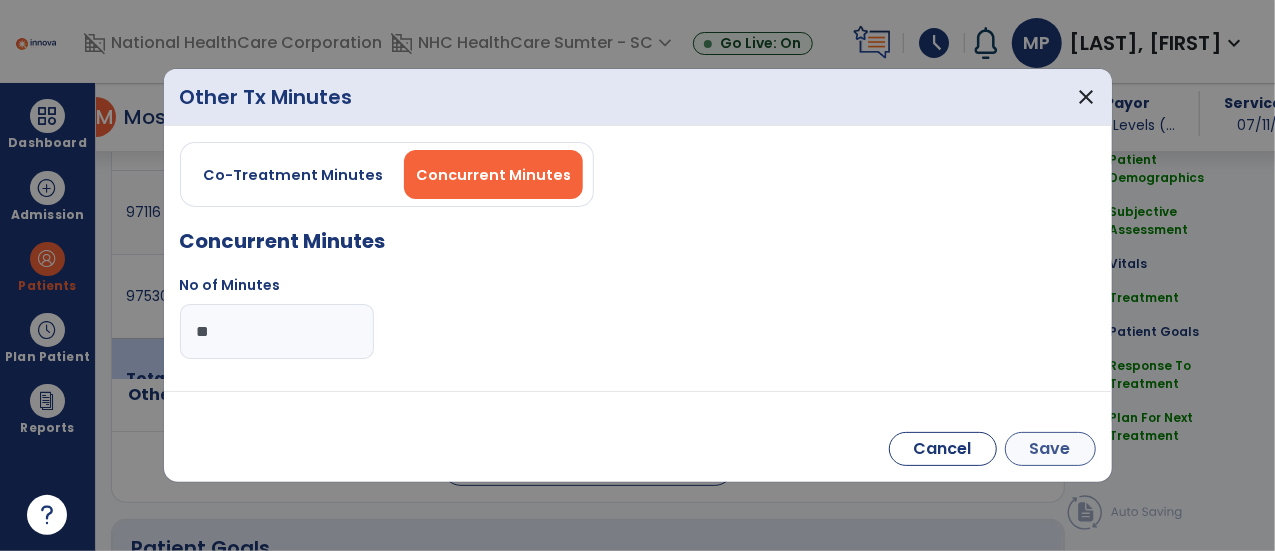 type on "**" 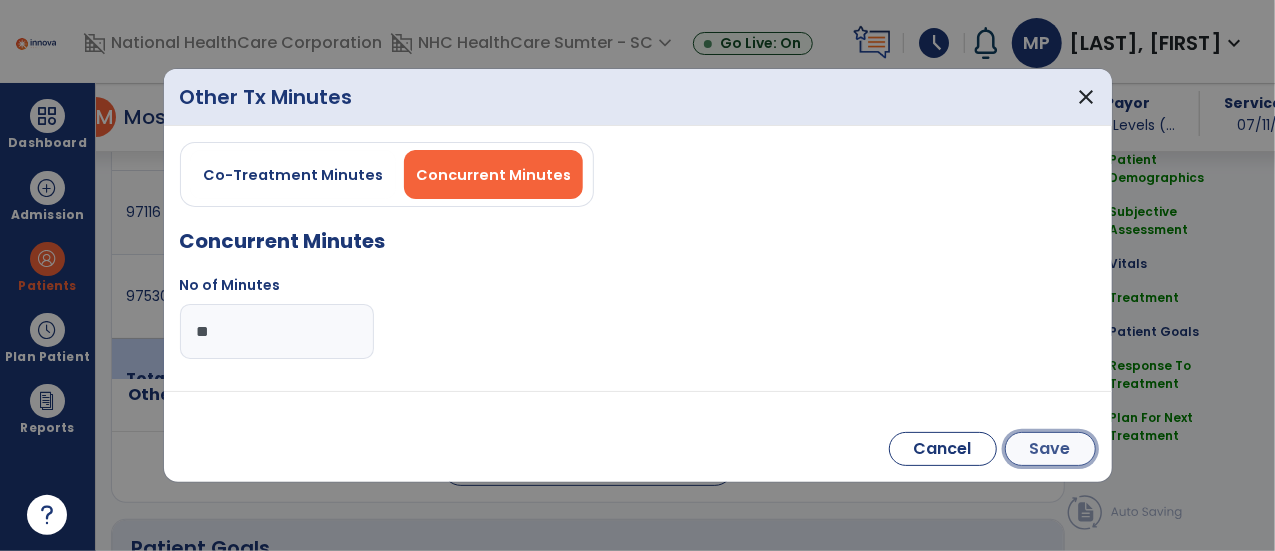 click on "Save" at bounding box center (1050, 449) 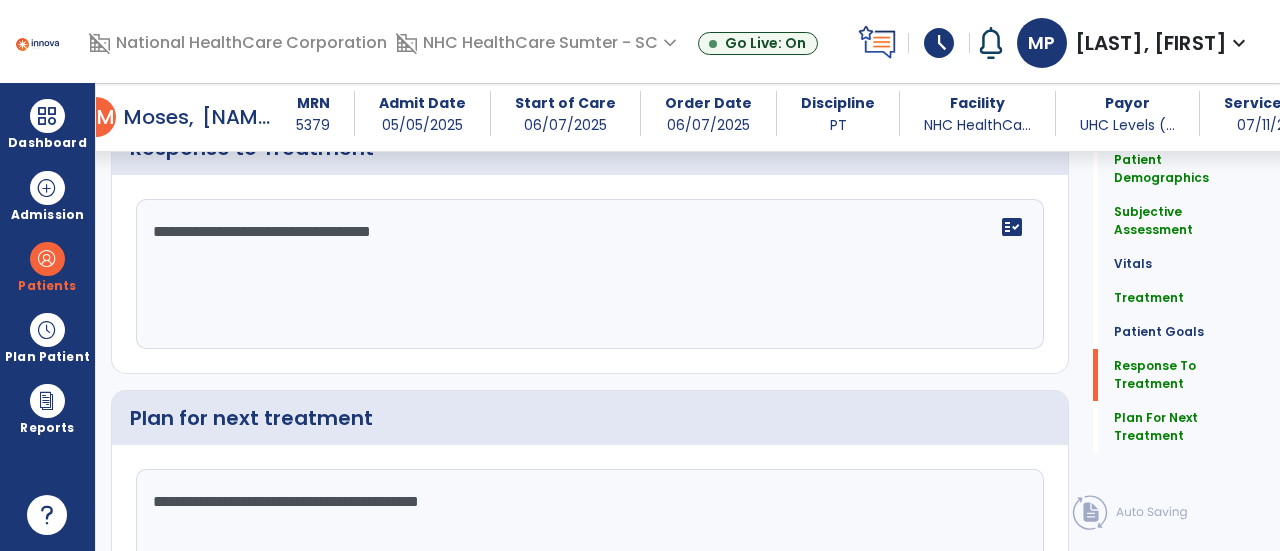 scroll, scrollTop: 3160, scrollLeft: 0, axis: vertical 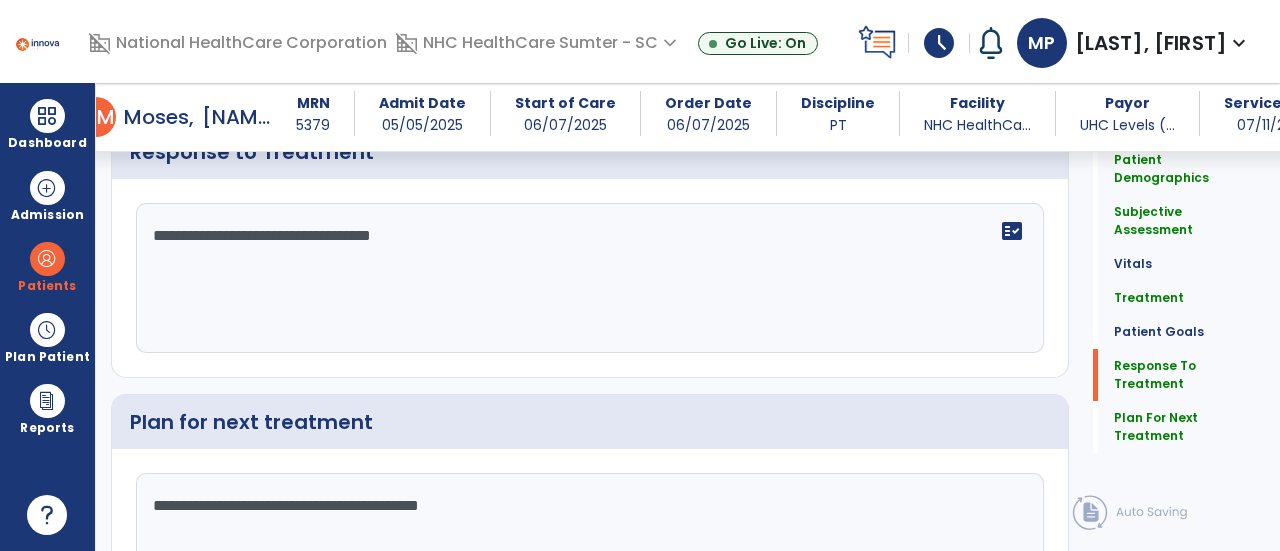 click on "**********" 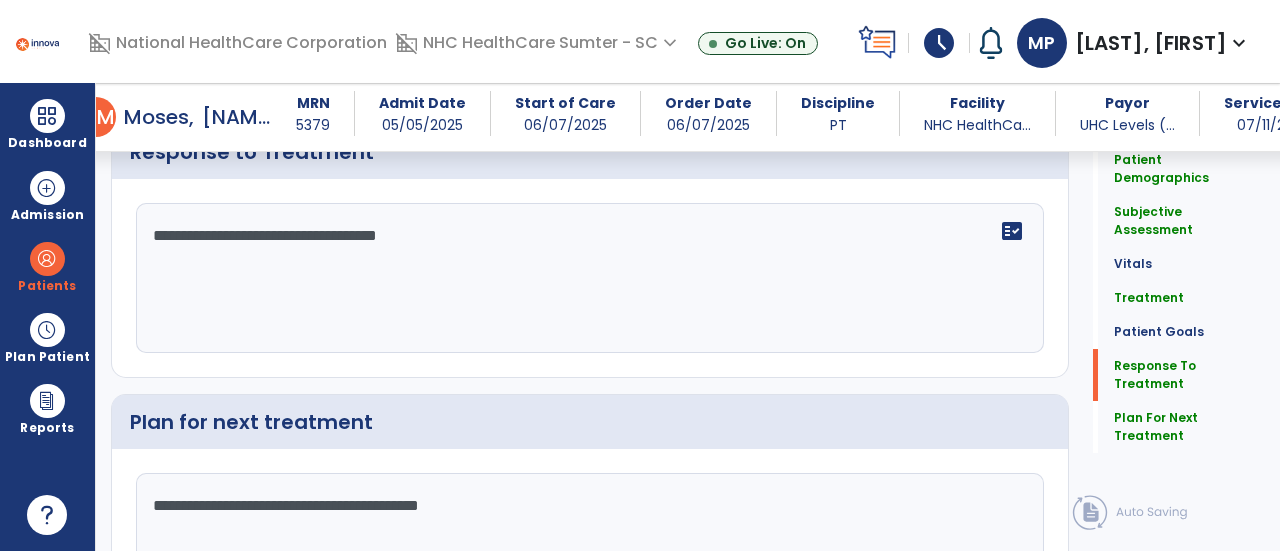 type on "**********" 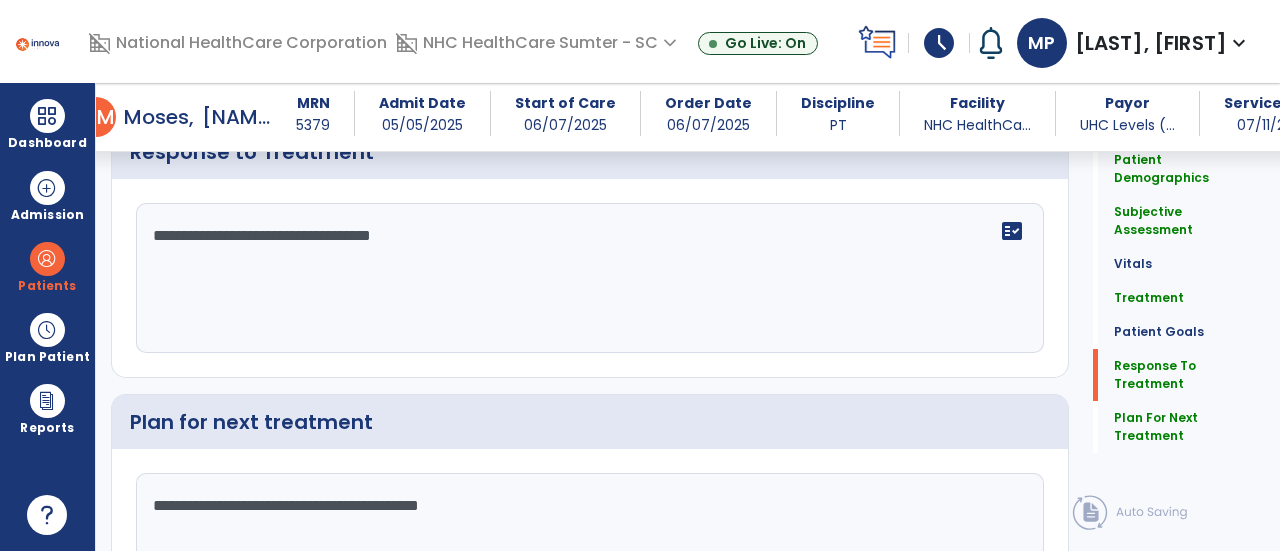 click on "**********" 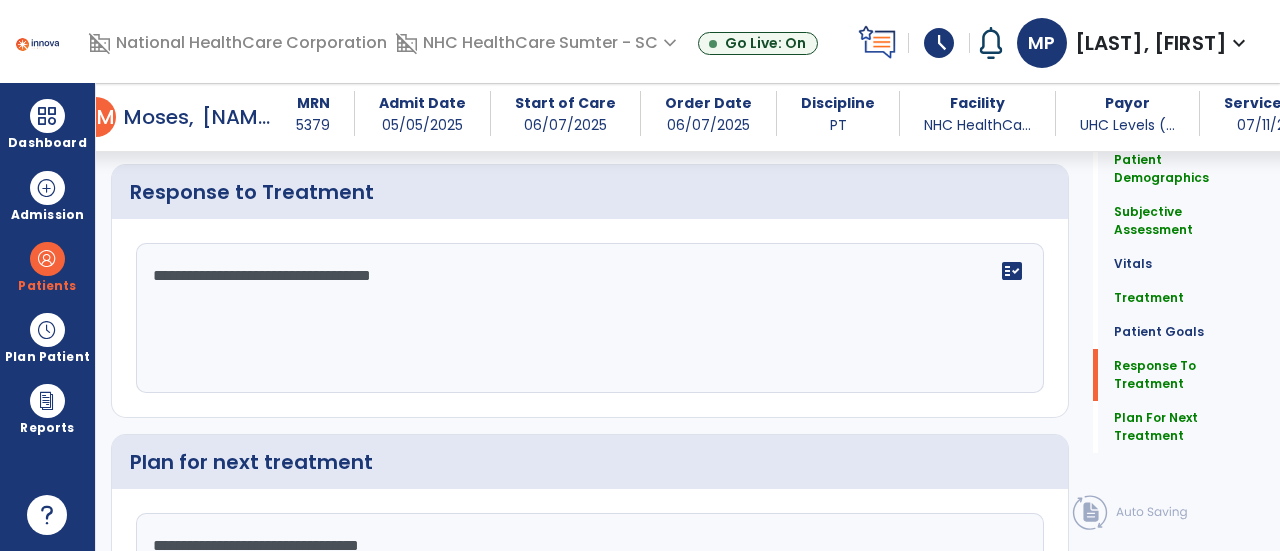 scroll, scrollTop: 3160, scrollLeft: 0, axis: vertical 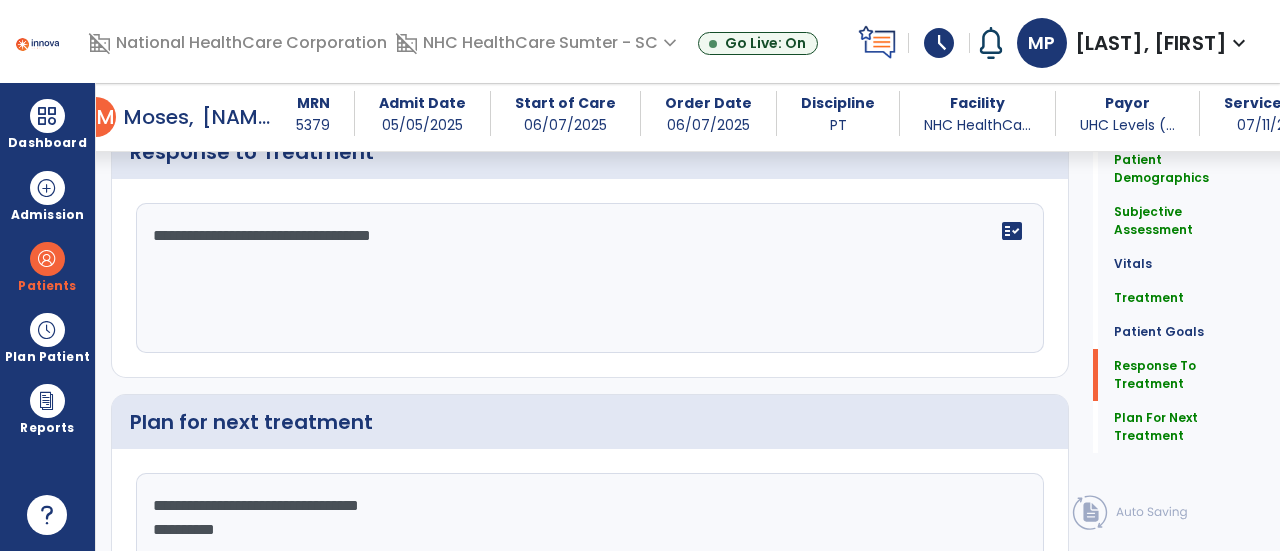 type on "**********" 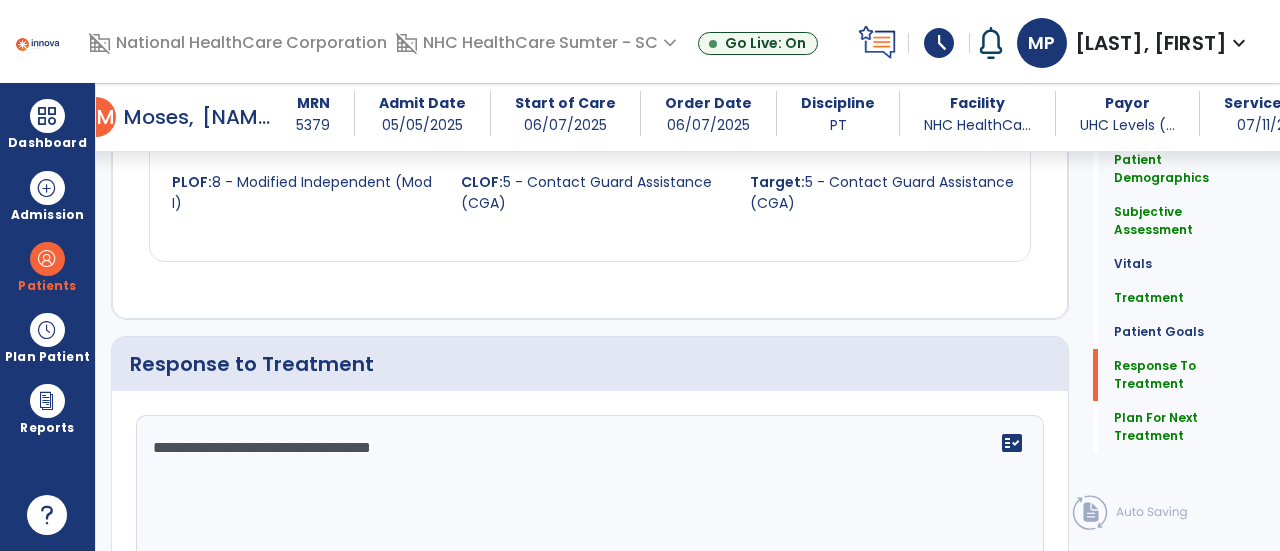 scroll, scrollTop: 3312, scrollLeft: 0, axis: vertical 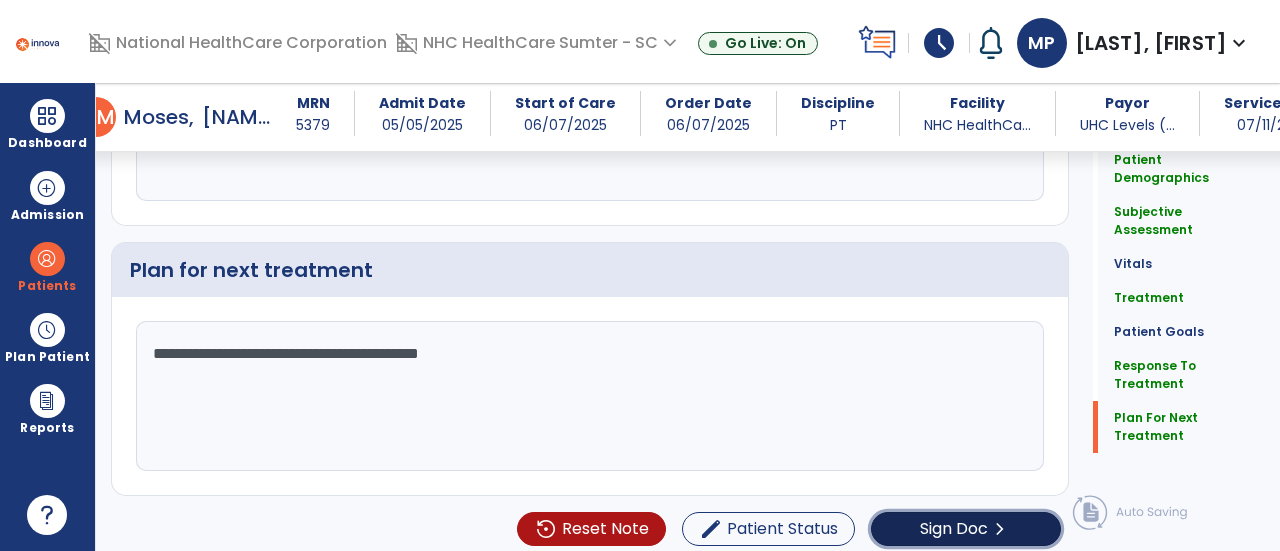 click on "Sign Doc" 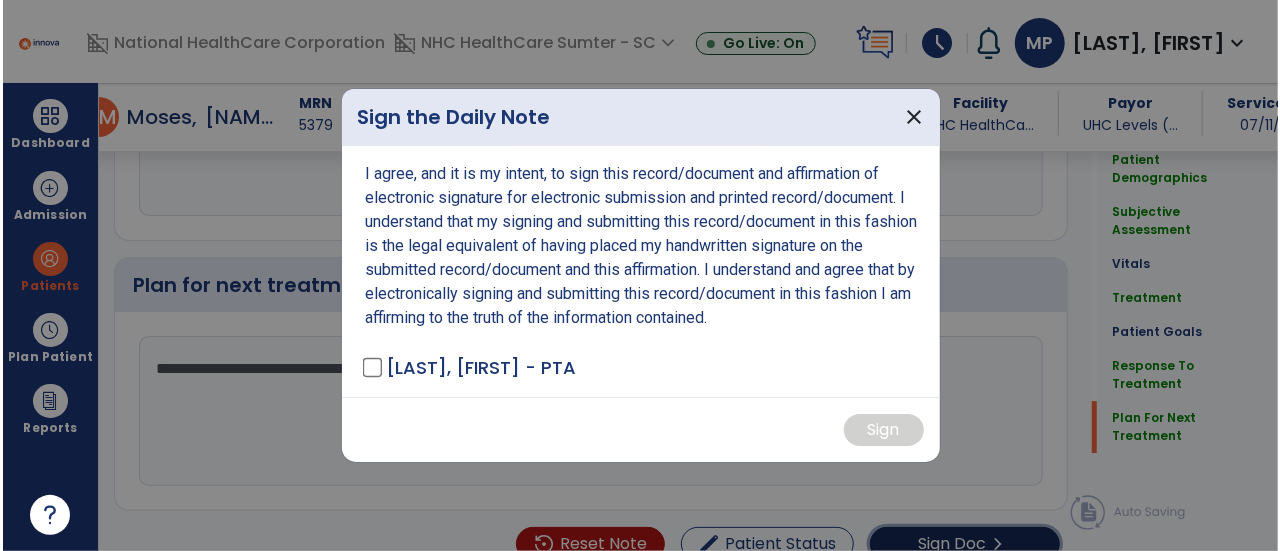 scroll, scrollTop: 3312, scrollLeft: 0, axis: vertical 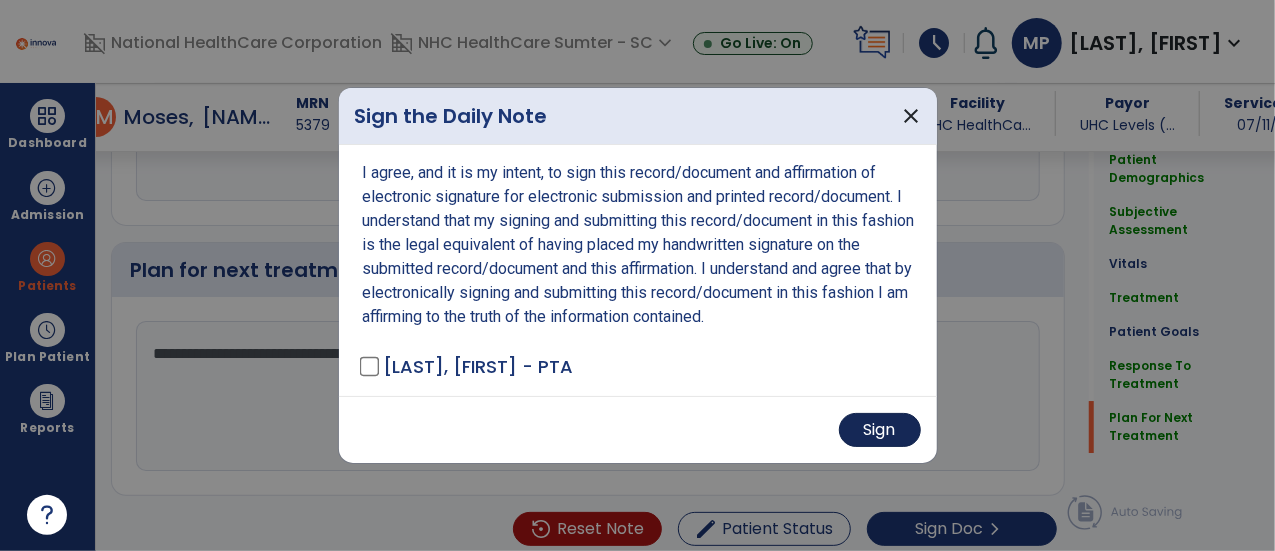 click on "Sign" at bounding box center [880, 430] 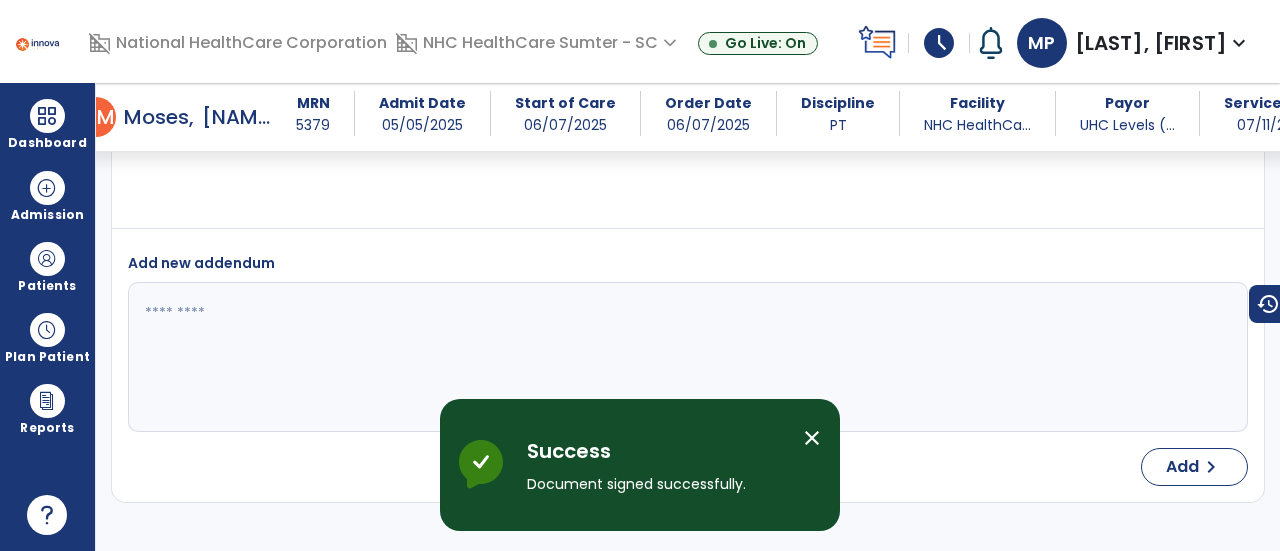 scroll, scrollTop: 4373, scrollLeft: 0, axis: vertical 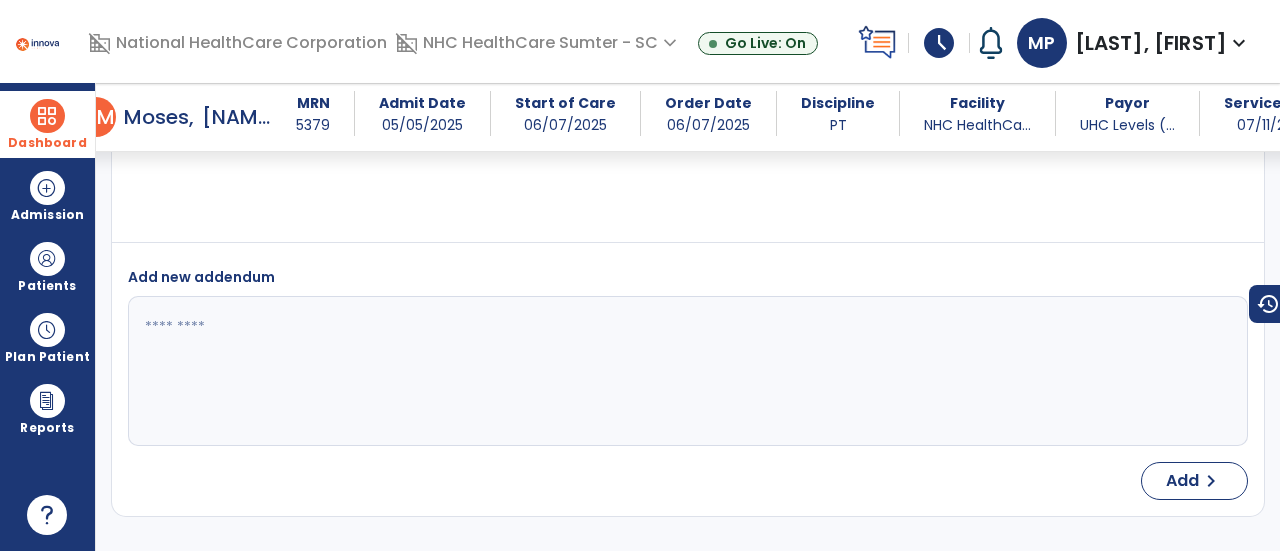 click at bounding box center (47, 116) 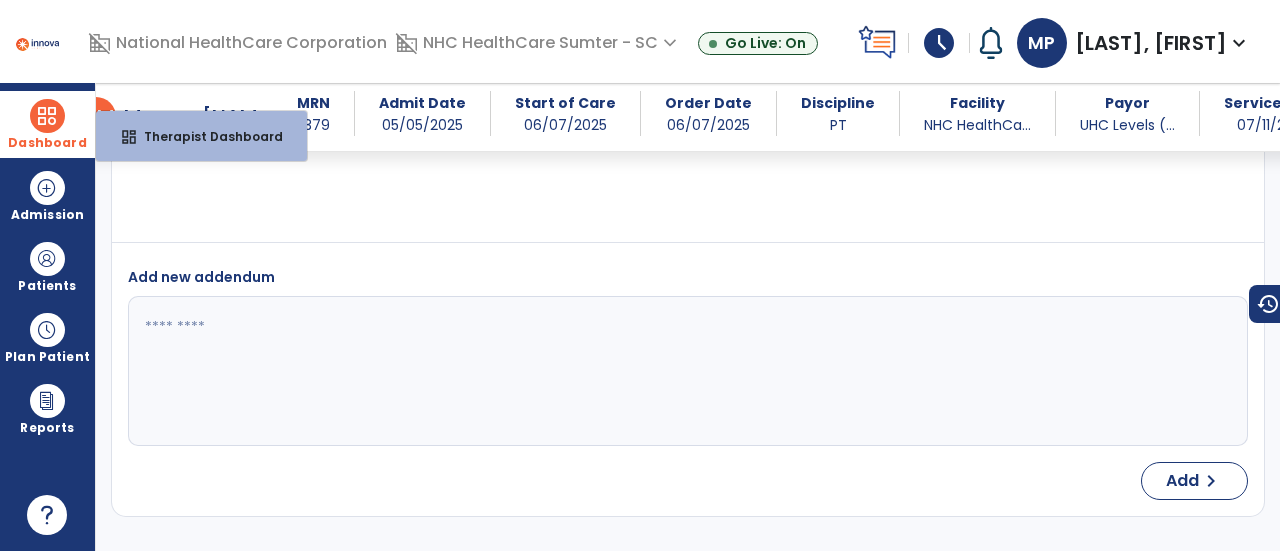 click on "Dashboard" at bounding box center (47, 143) 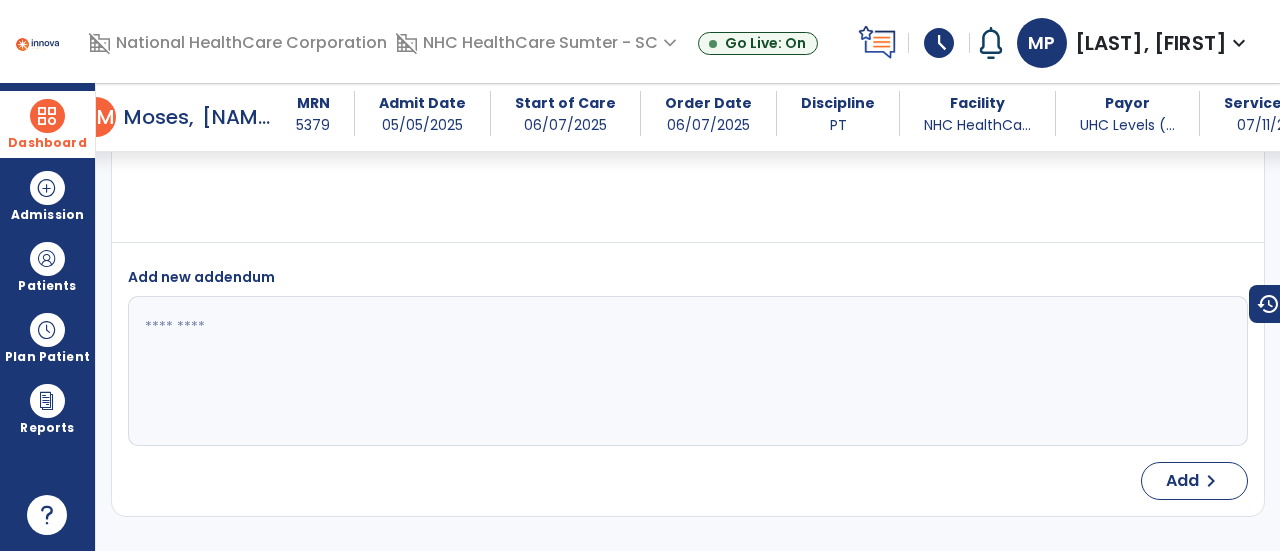 click at bounding box center [47, 116] 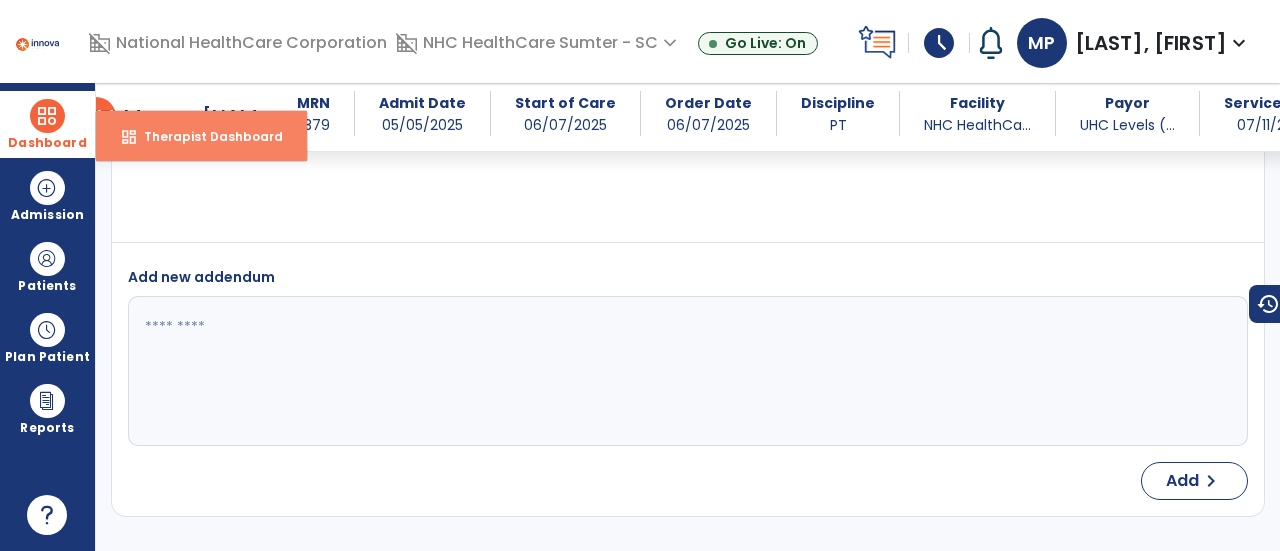 click on "Therapist Dashboard" at bounding box center (205, 136) 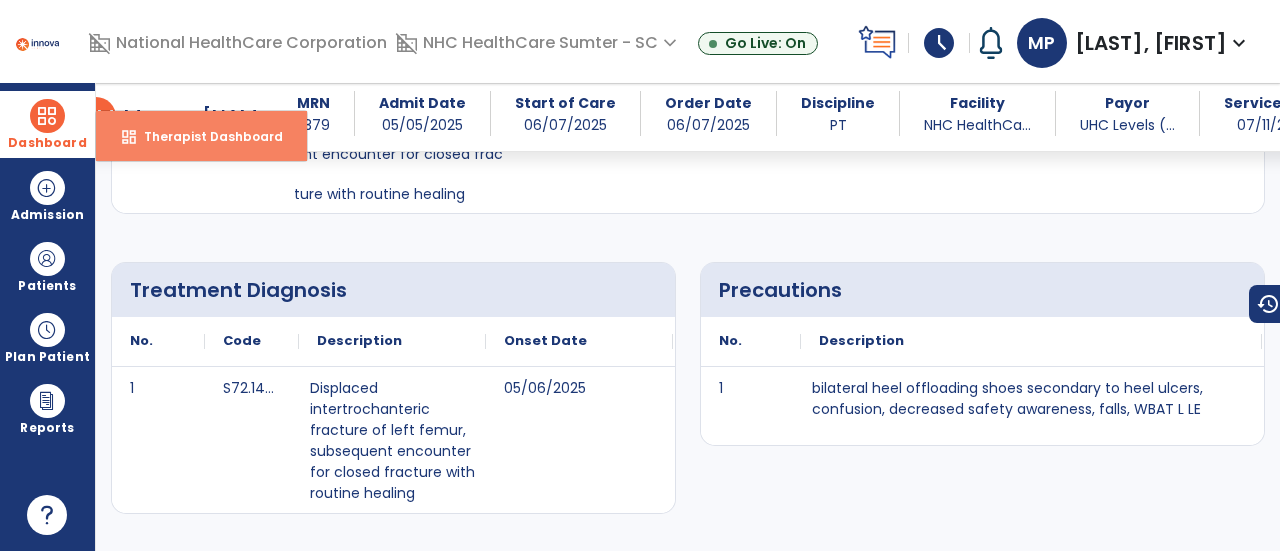 select on "****" 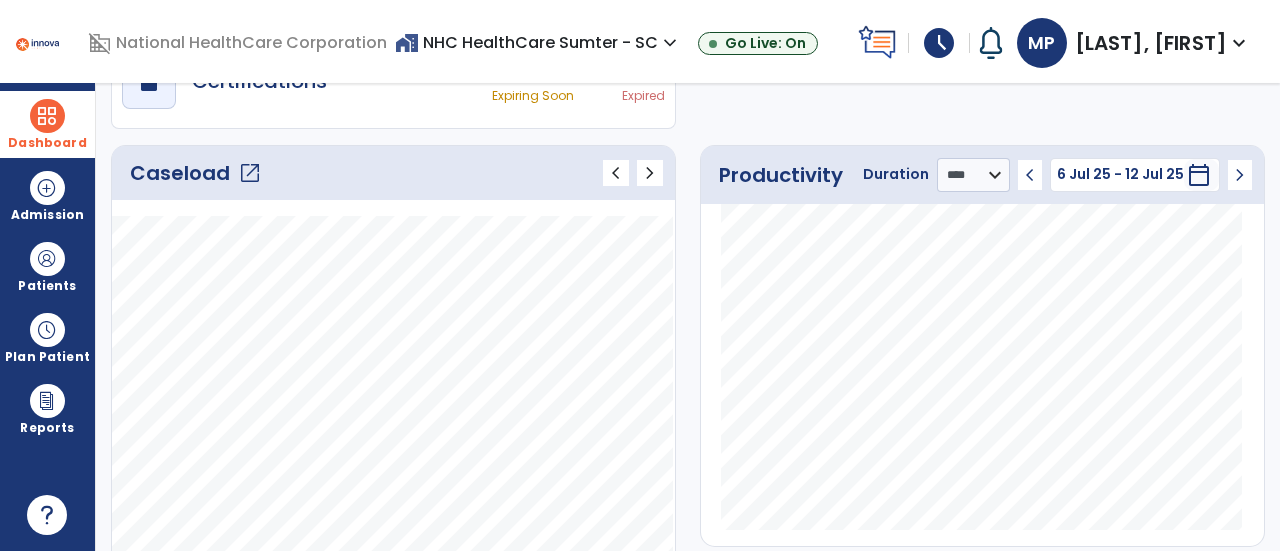 click on "open_in_new" 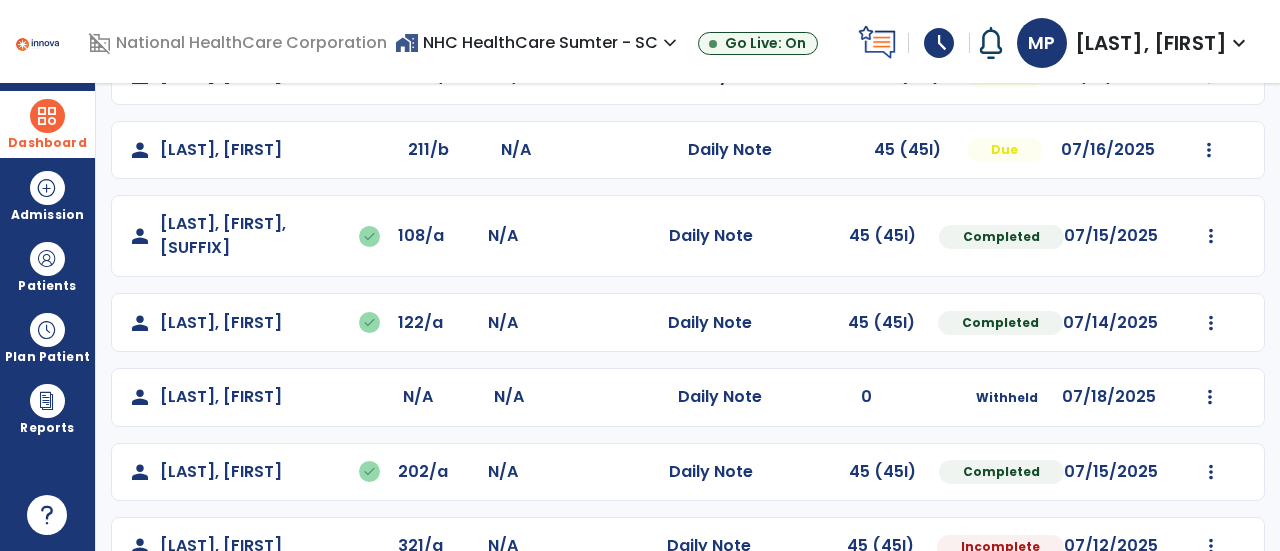 scroll, scrollTop: 333, scrollLeft: 0, axis: vertical 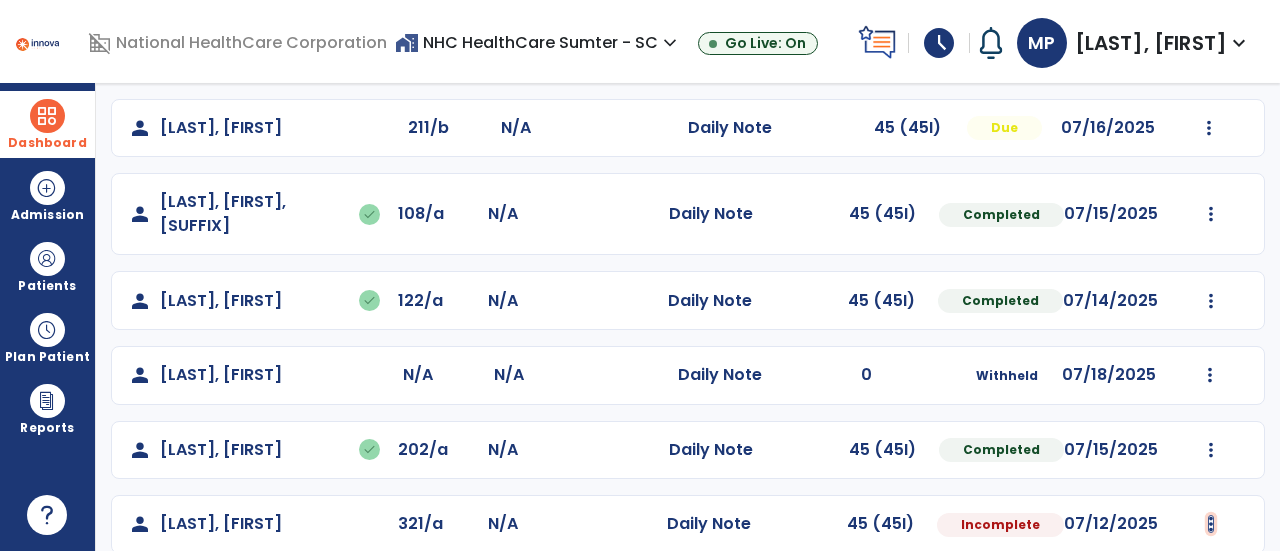 click at bounding box center [1209, -21] 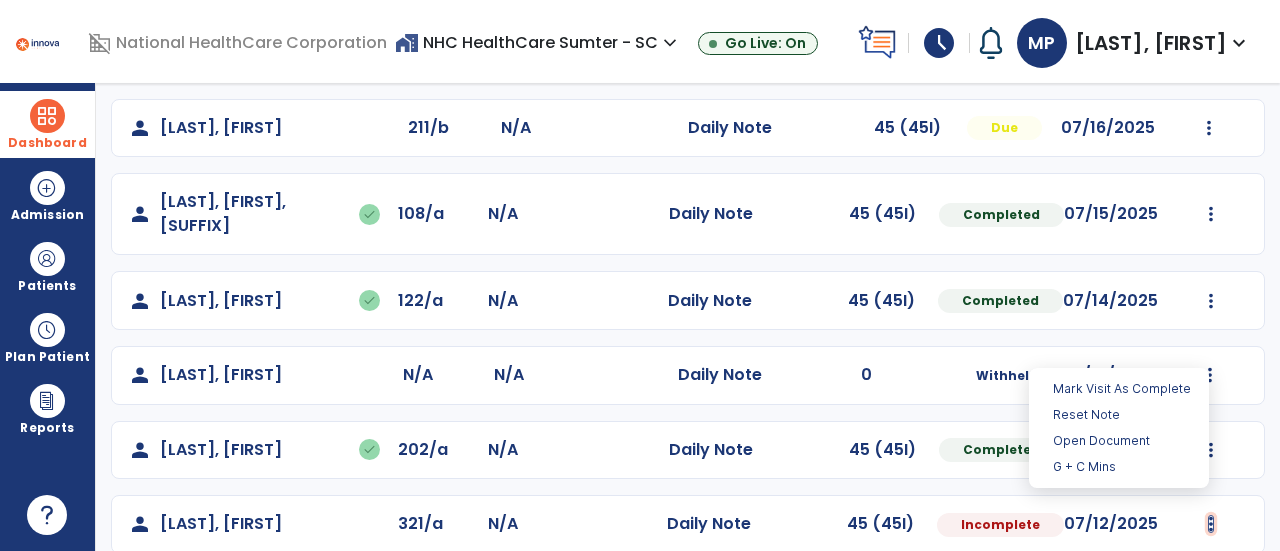 click at bounding box center [1211, 524] 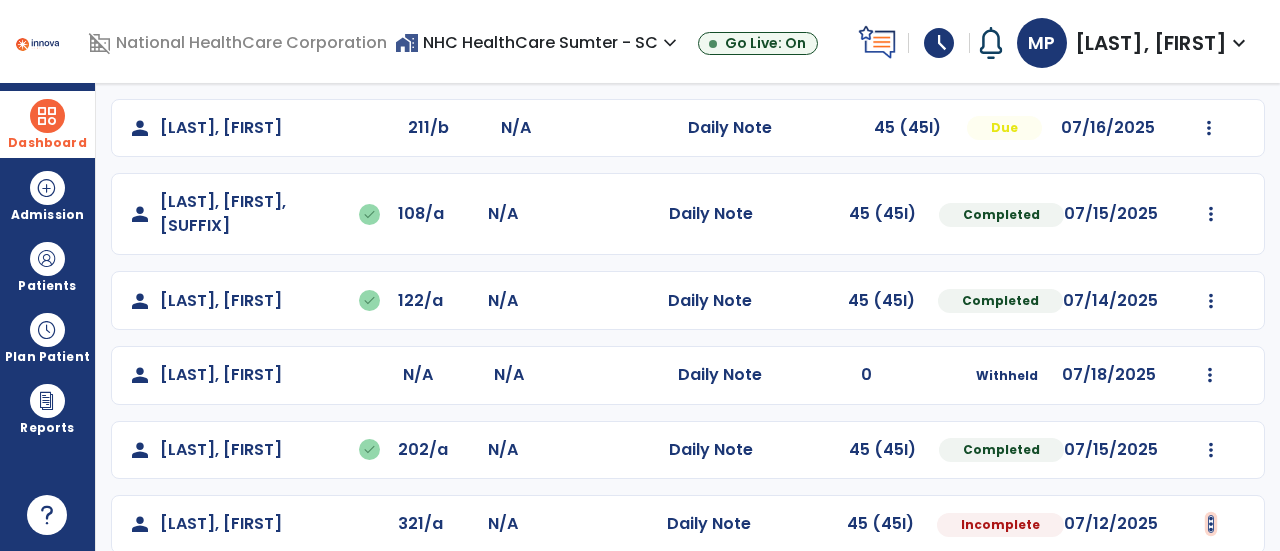 click at bounding box center (1211, 524) 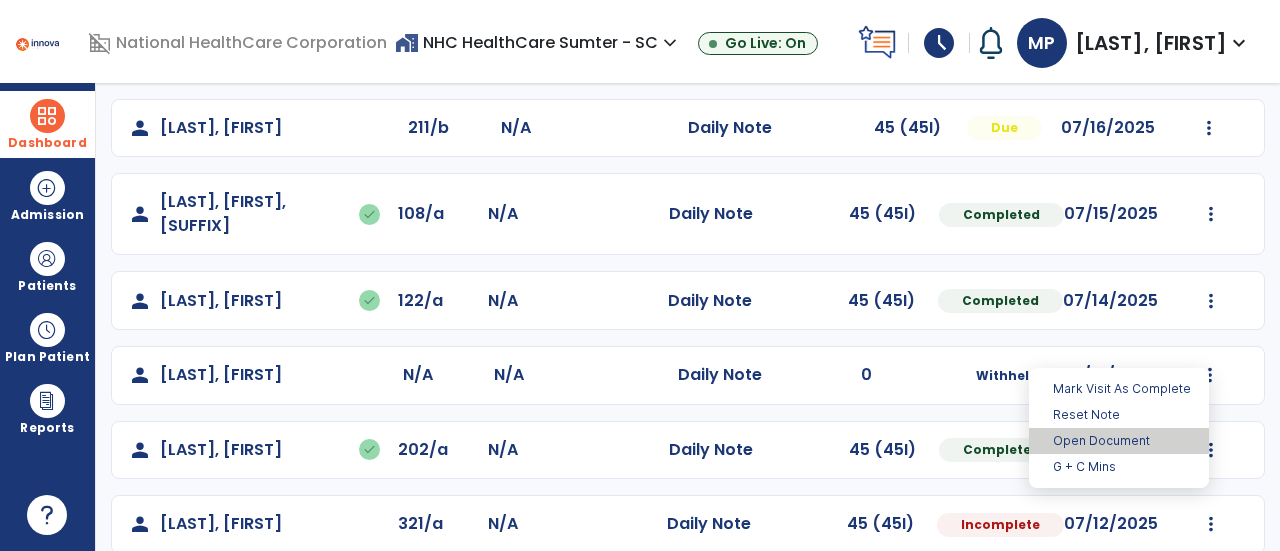 click on "Open Document" at bounding box center (1119, 441) 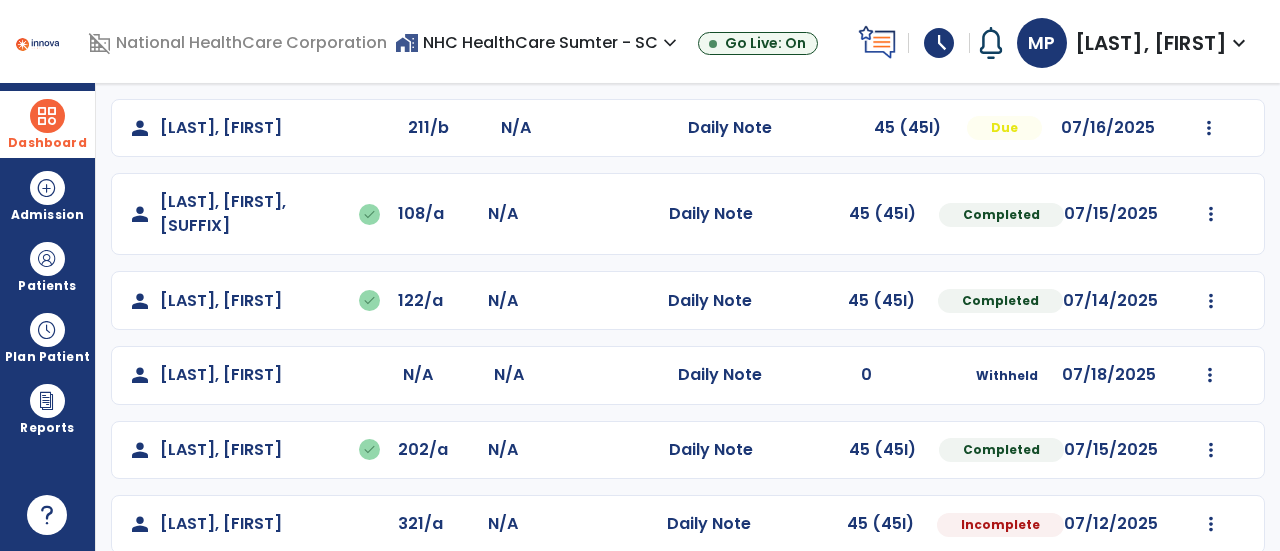 select on "*" 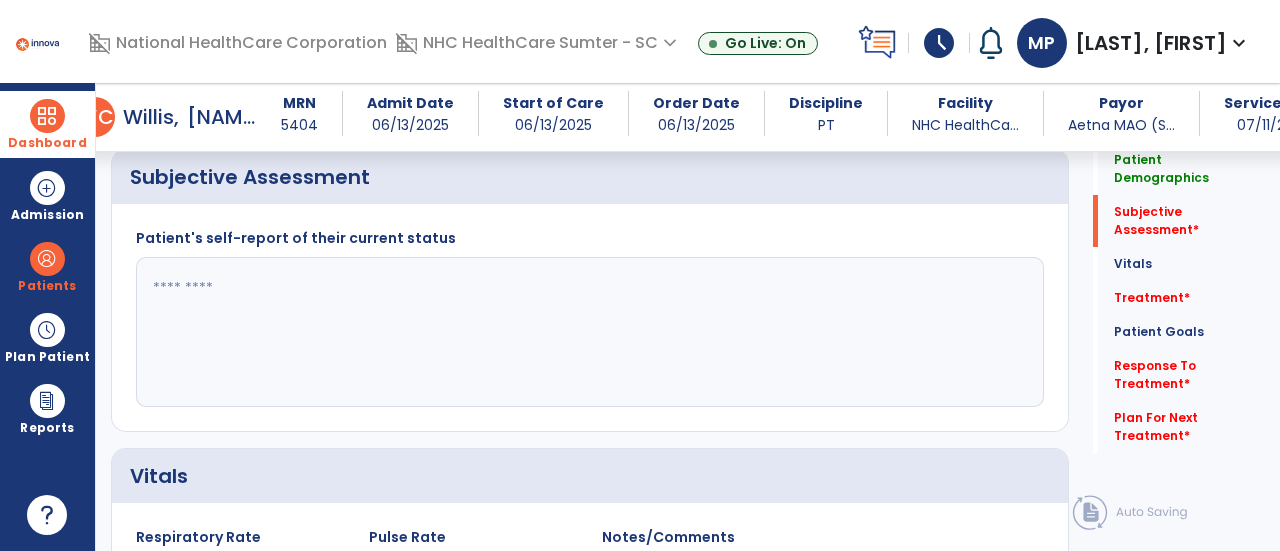 scroll, scrollTop: 398, scrollLeft: 0, axis: vertical 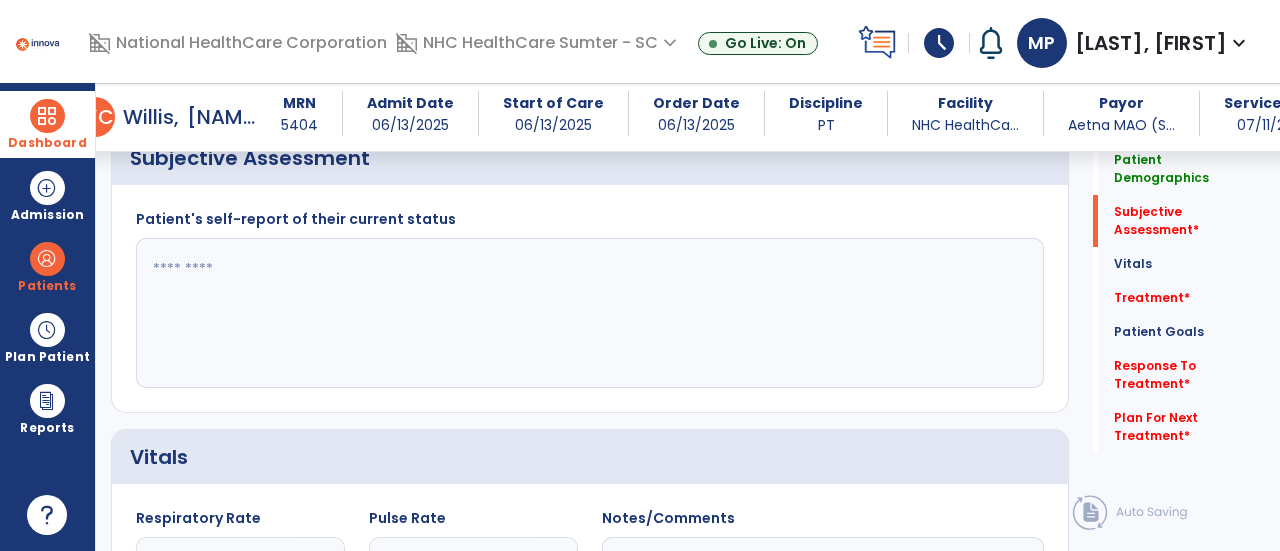 click 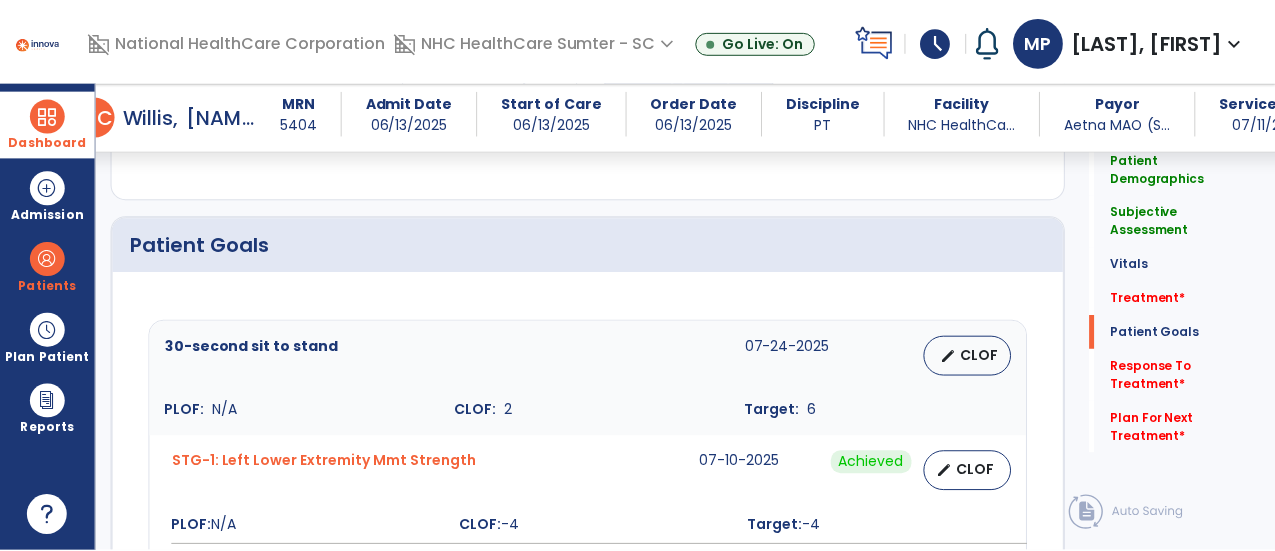 scroll, scrollTop: 1425, scrollLeft: 0, axis: vertical 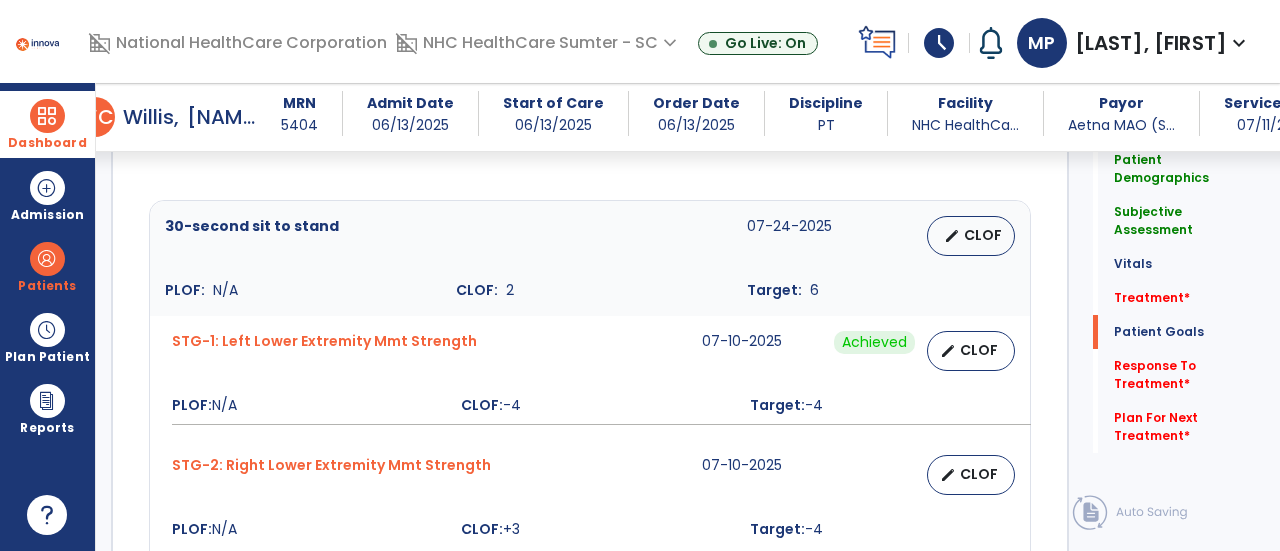 type on "**********" 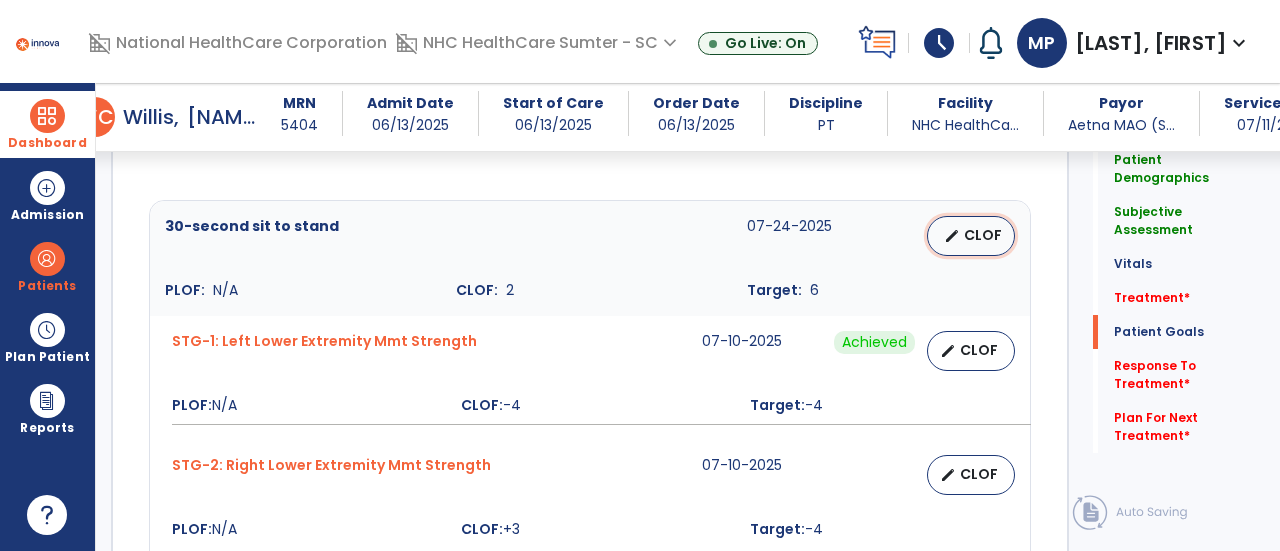 click on "edit   CLOF" at bounding box center [971, 236] 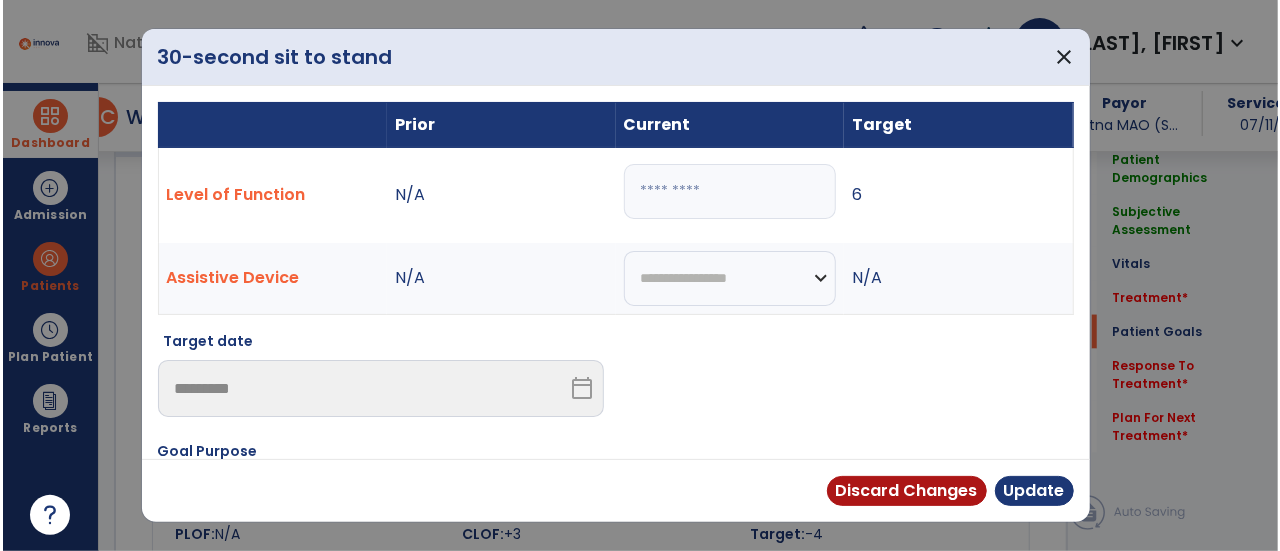 scroll, scrollTop: 1425, scrollLeft: 0, axis: vertical 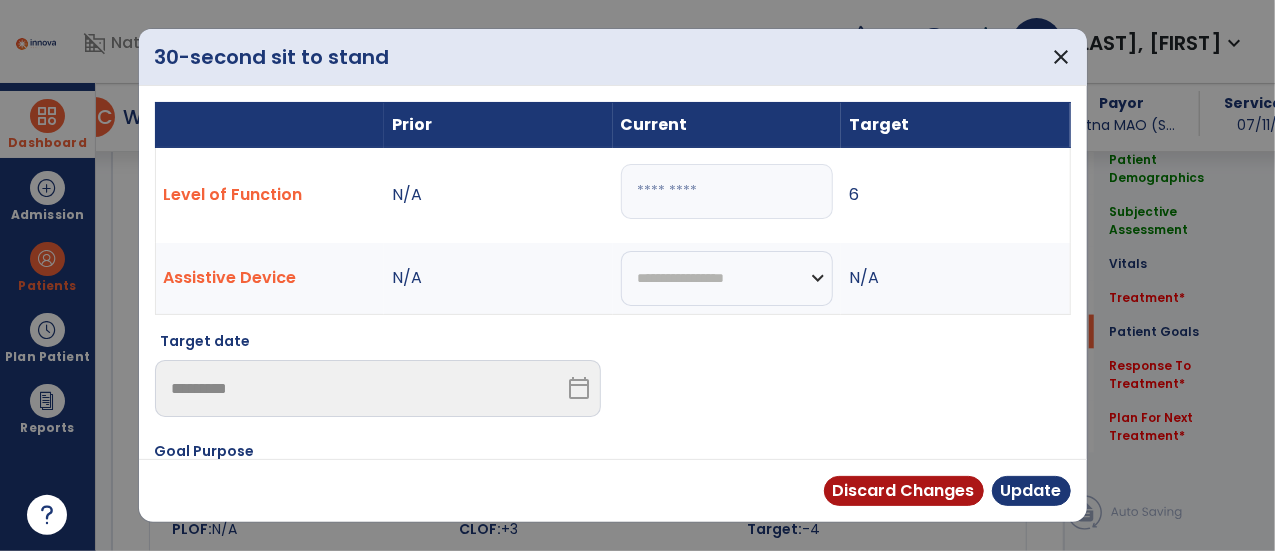 click on "*" at bounding box center [727, 191] 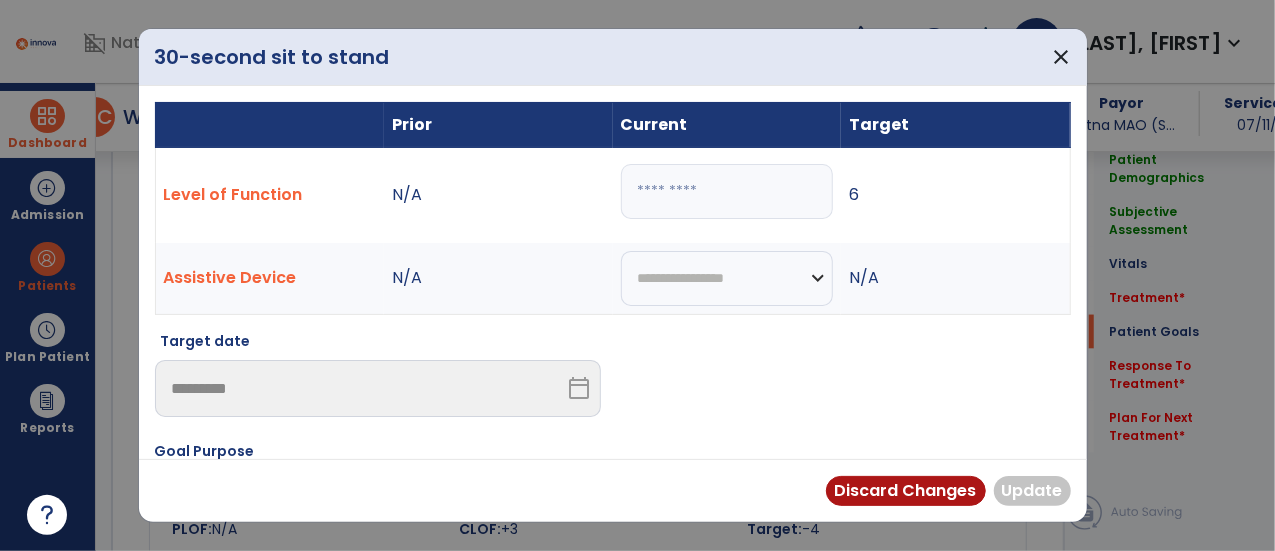 type on "*" 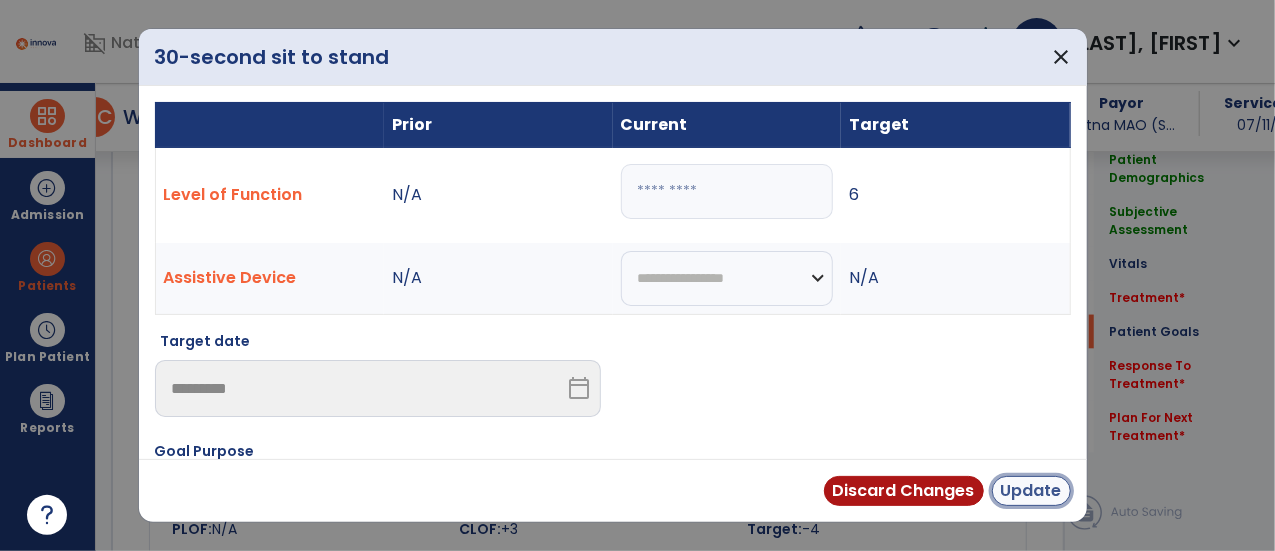 click on "Update" at bounding box center (1031, 491) 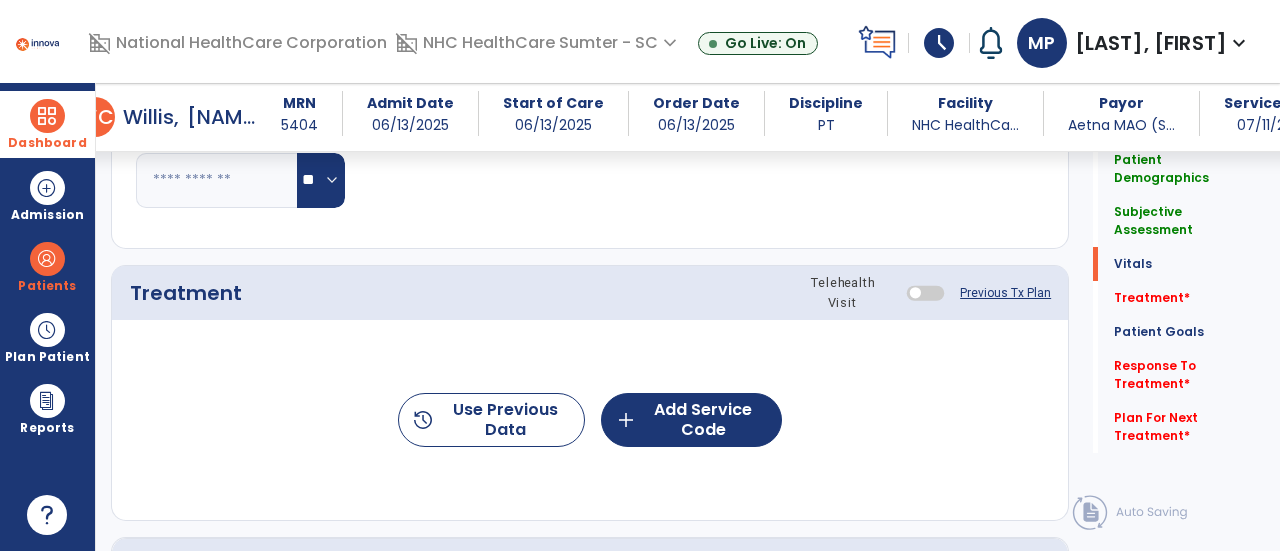 scroll, scrollTop: 988, scrollLeft: 0, axis: vertical 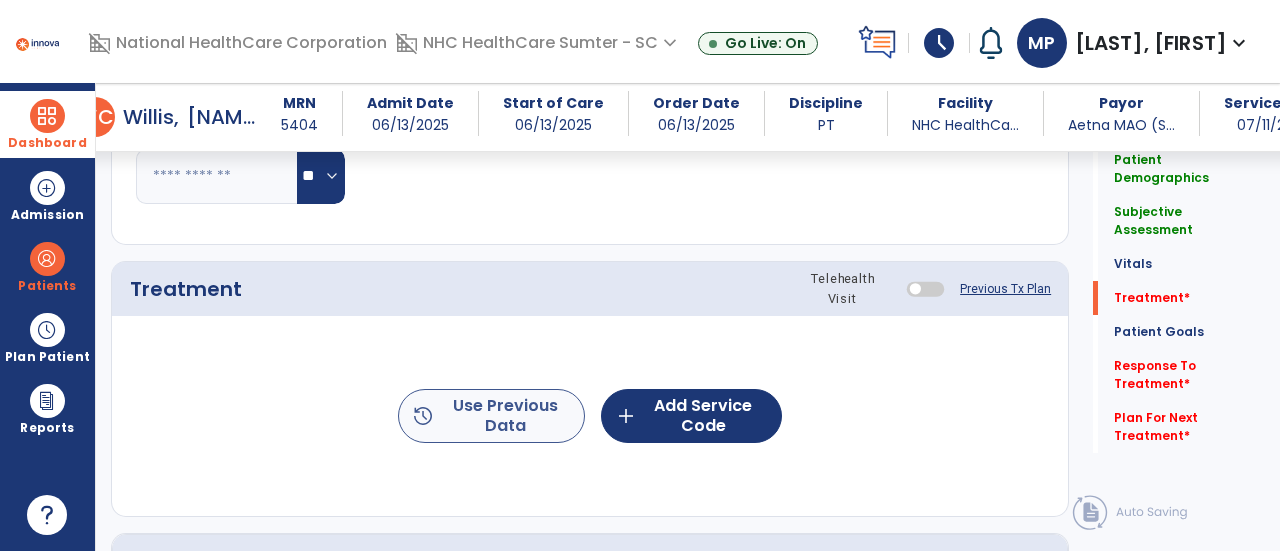 click on "history  Use Previous Data" 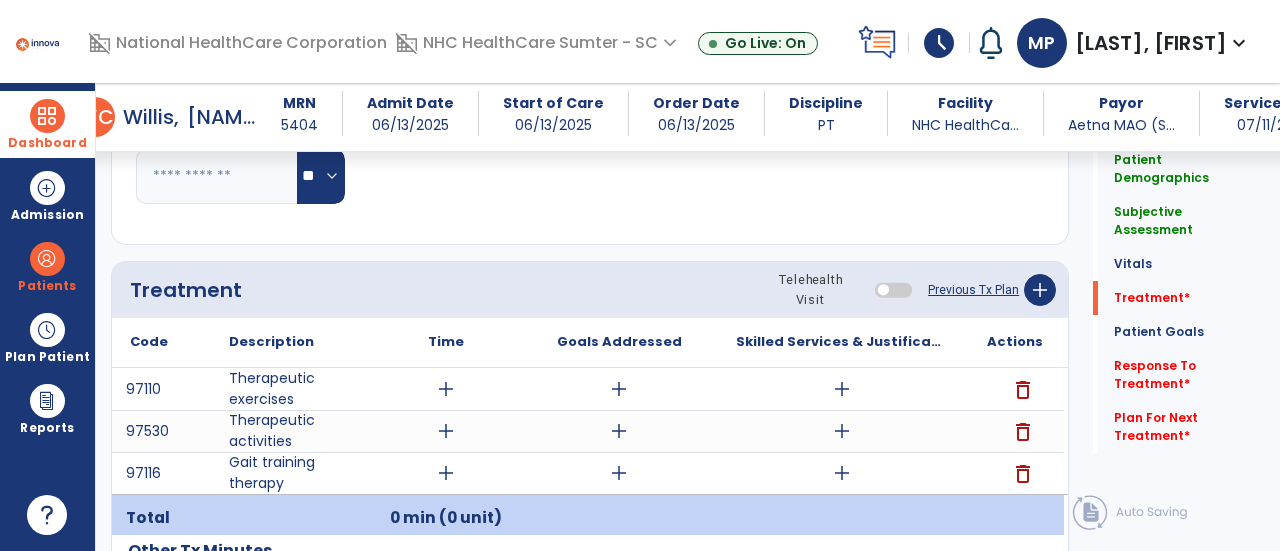 click on "add" at bounding box center [446, 389] 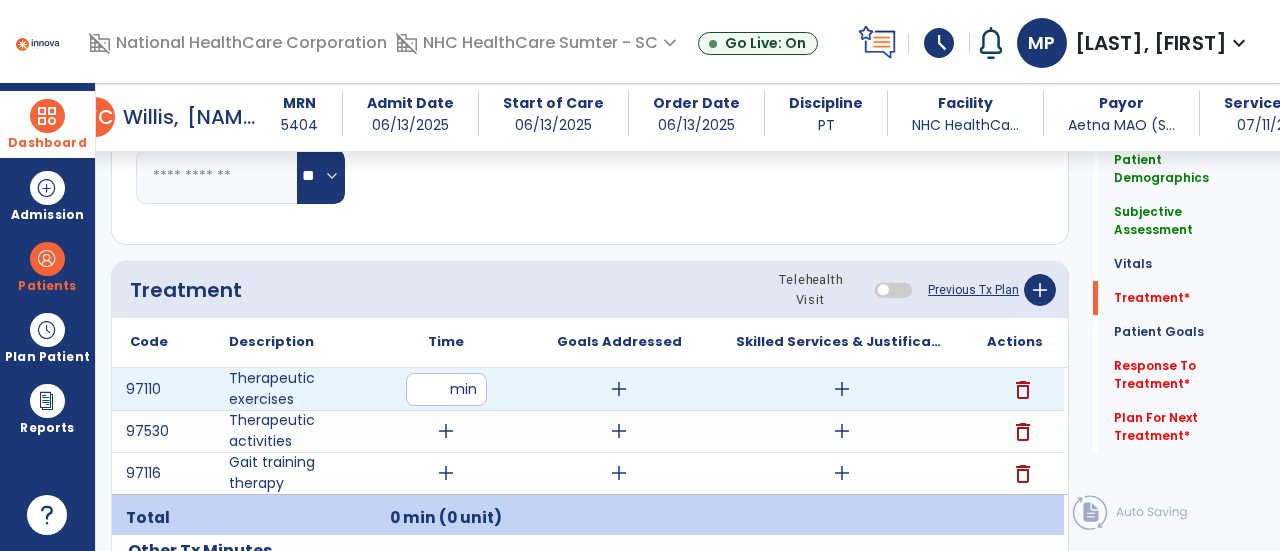type on "**" 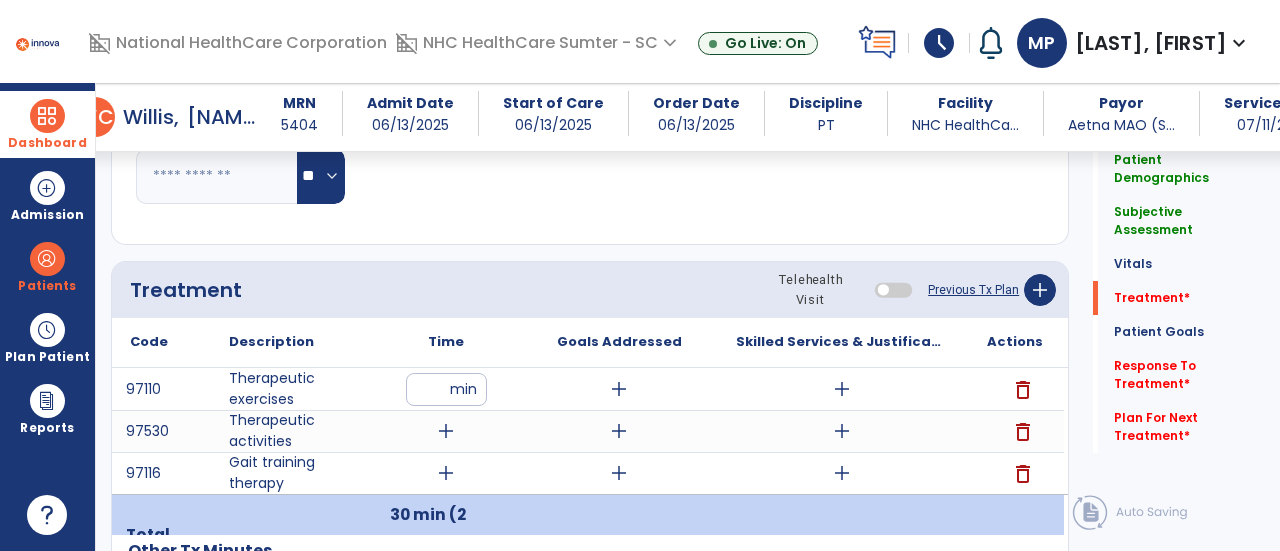 click on "add" at bounding box center [446, 431] 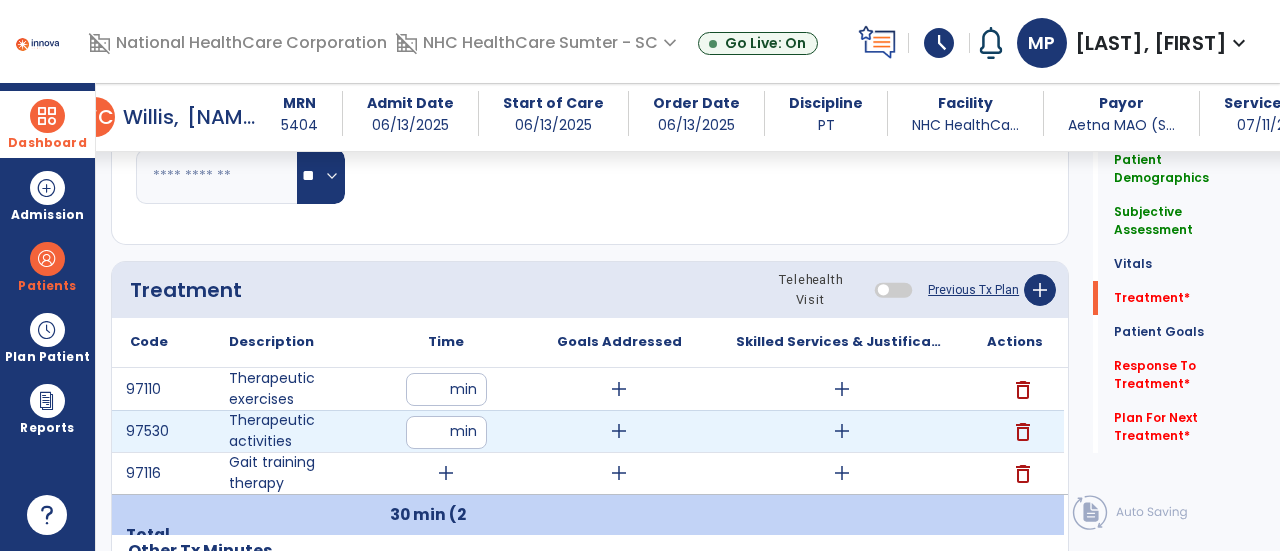type on "*" 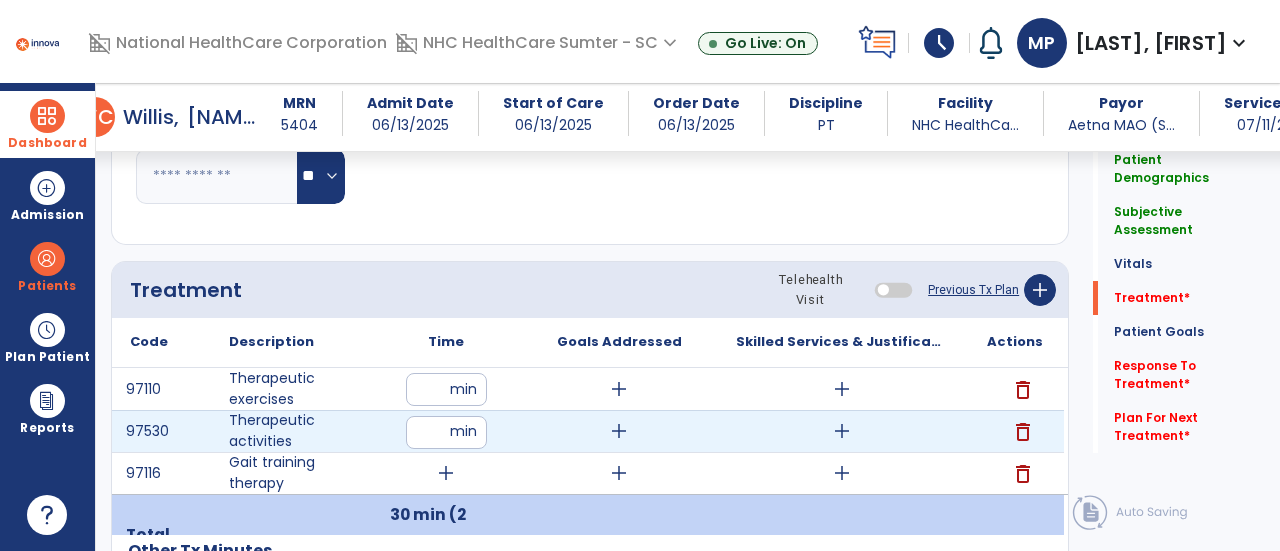type on "*" 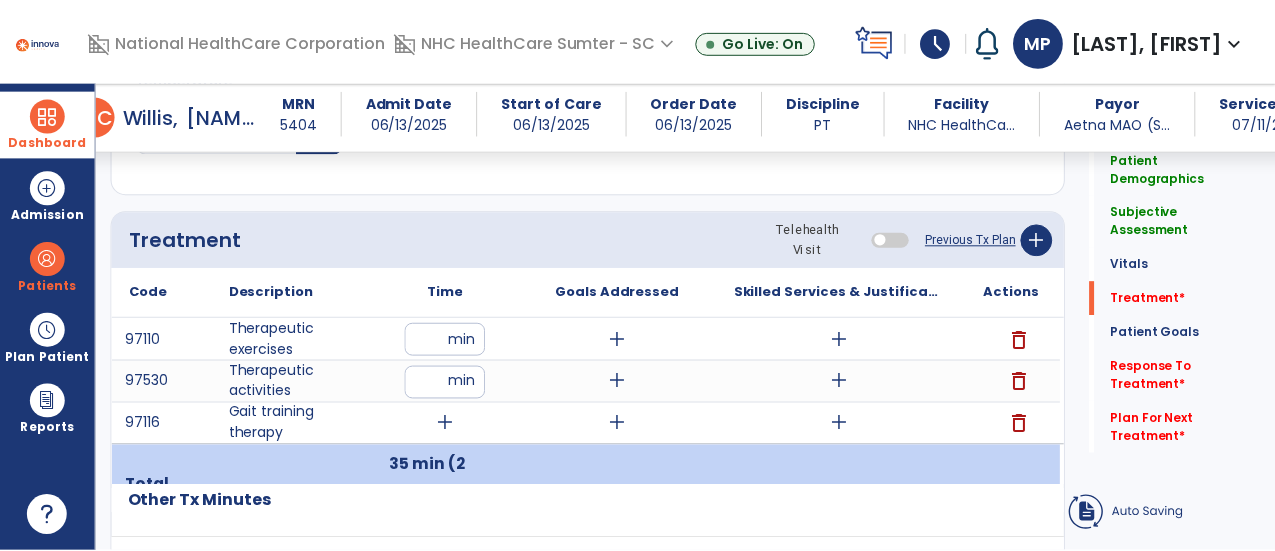 scroll, scrollTop: 1058, scrollLeft: 0, axis: vertical 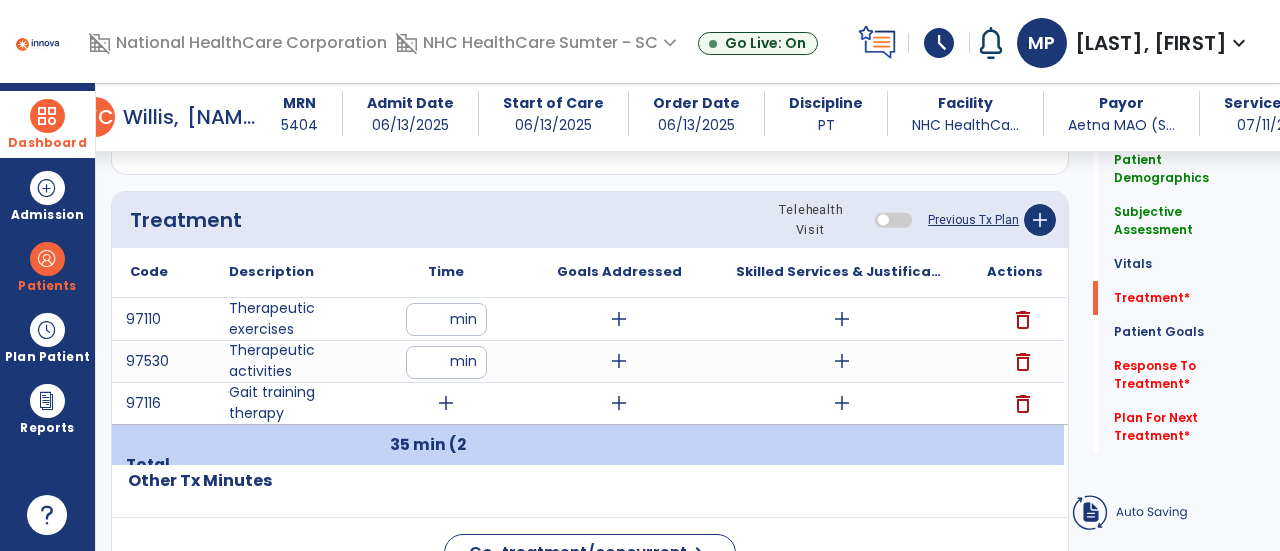 click on "add" at bounding box center (446, 403) 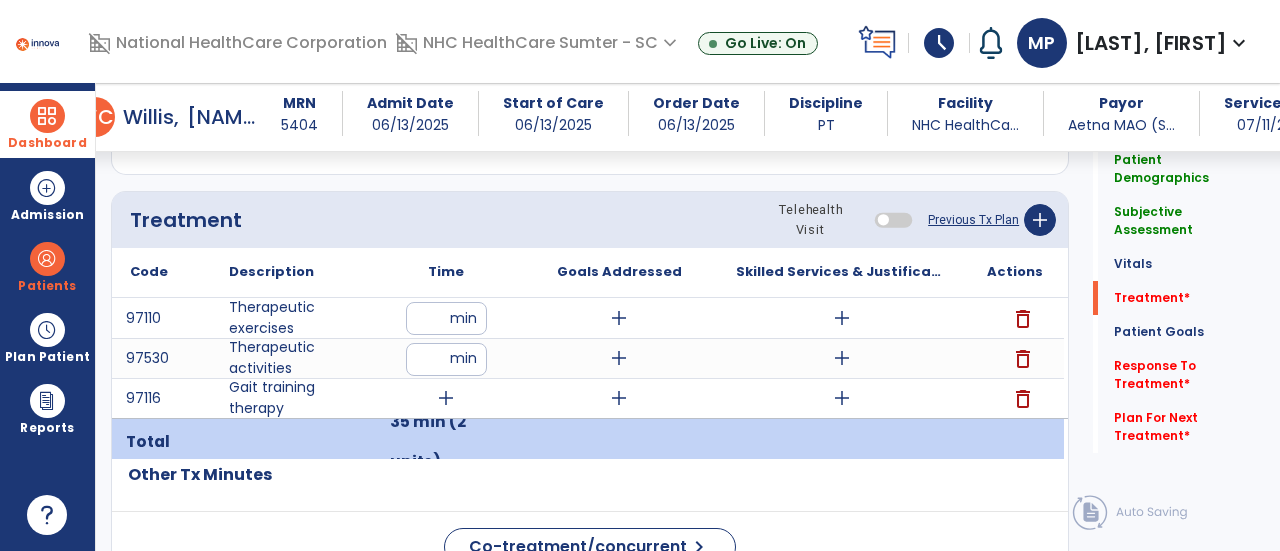 click on "add" at bounding box center [446, 398] 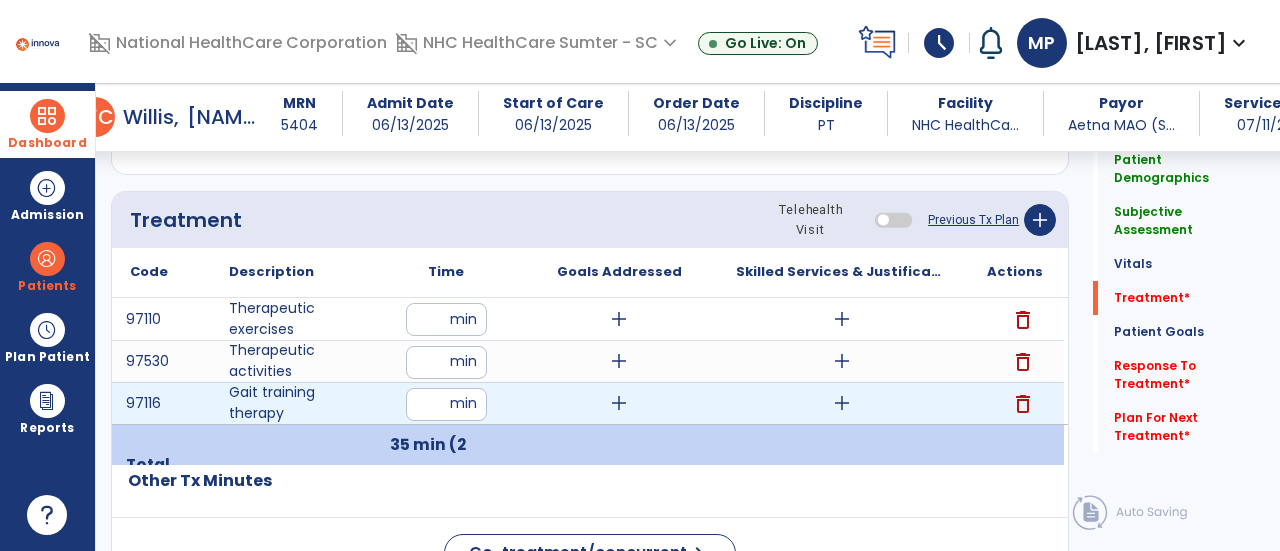 type on "**" 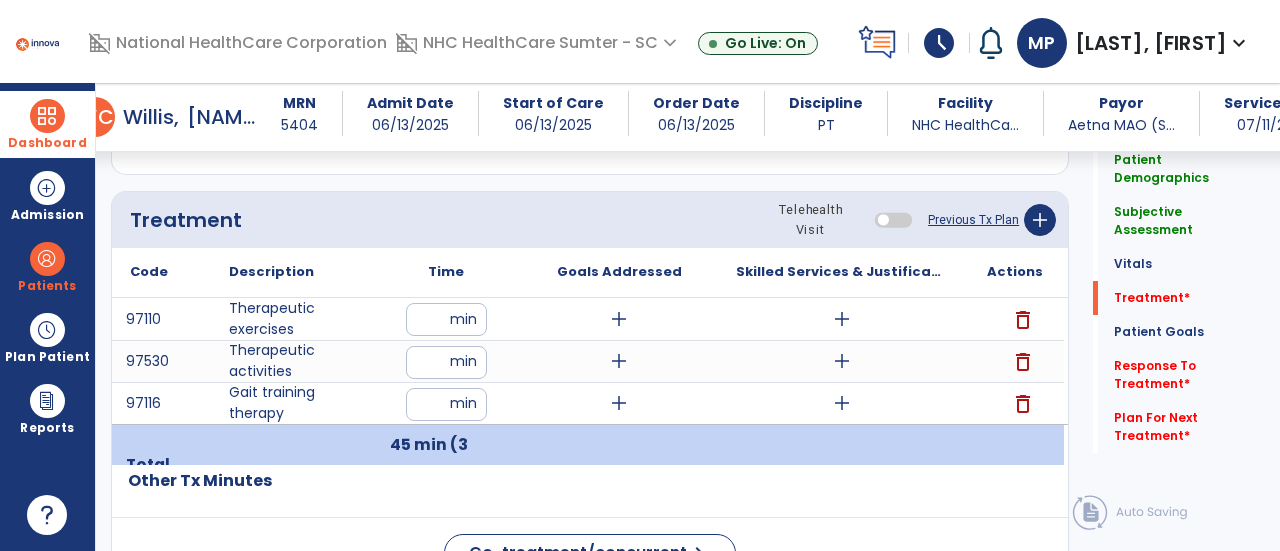 click on "add" at bounding box center [842, 319] 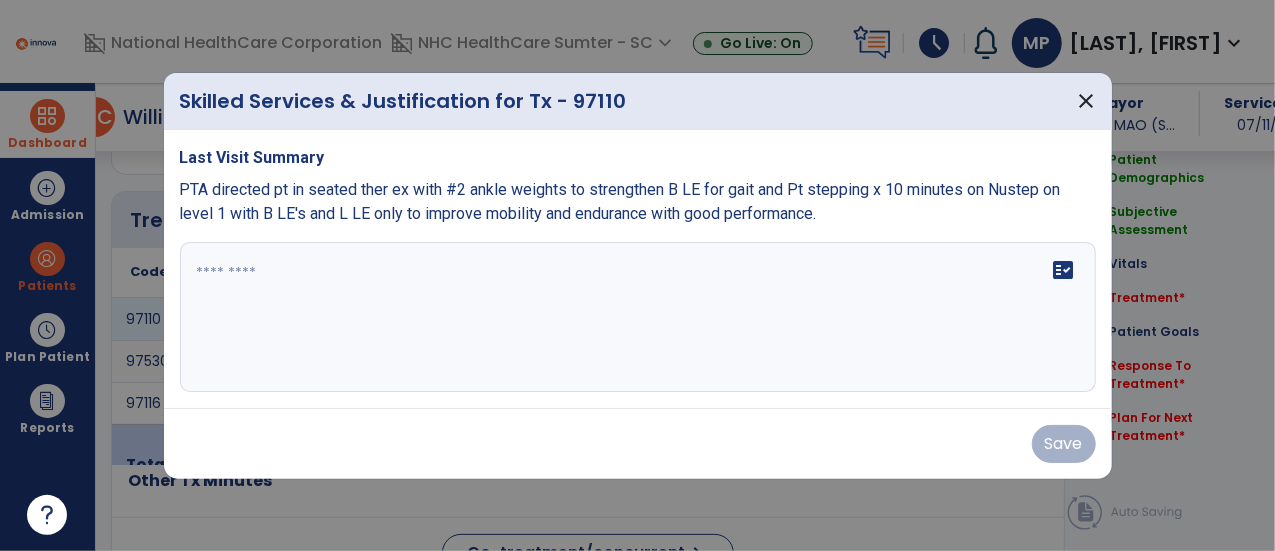 scroll, scrollTop: 1058, scrollLeft: 0, axis: vertical 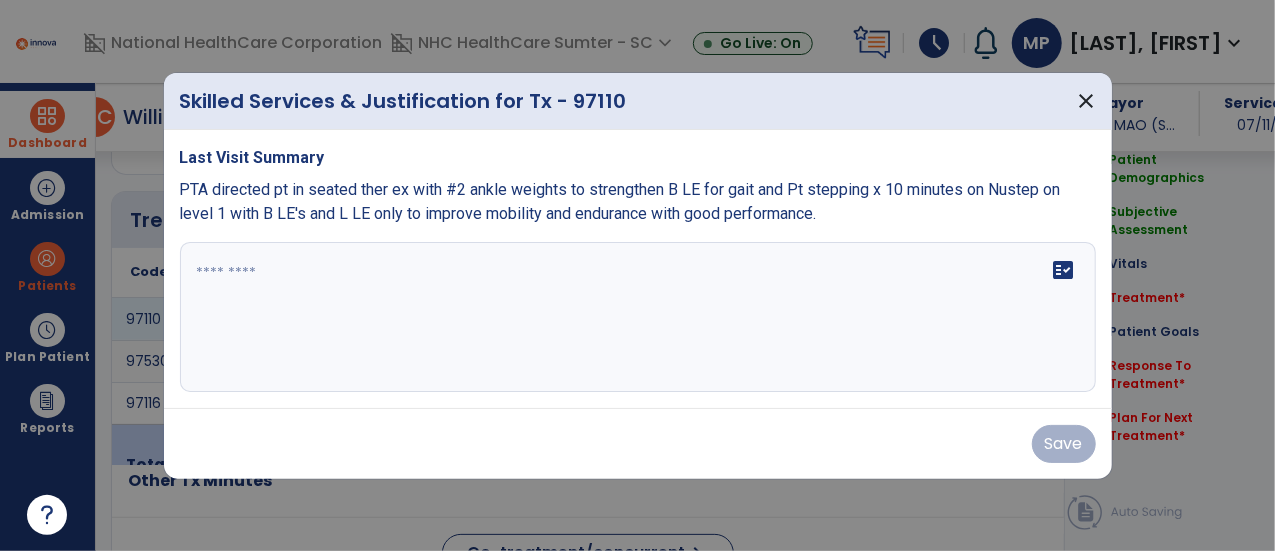 click on "fact_check" at bounding box center (638, 317) 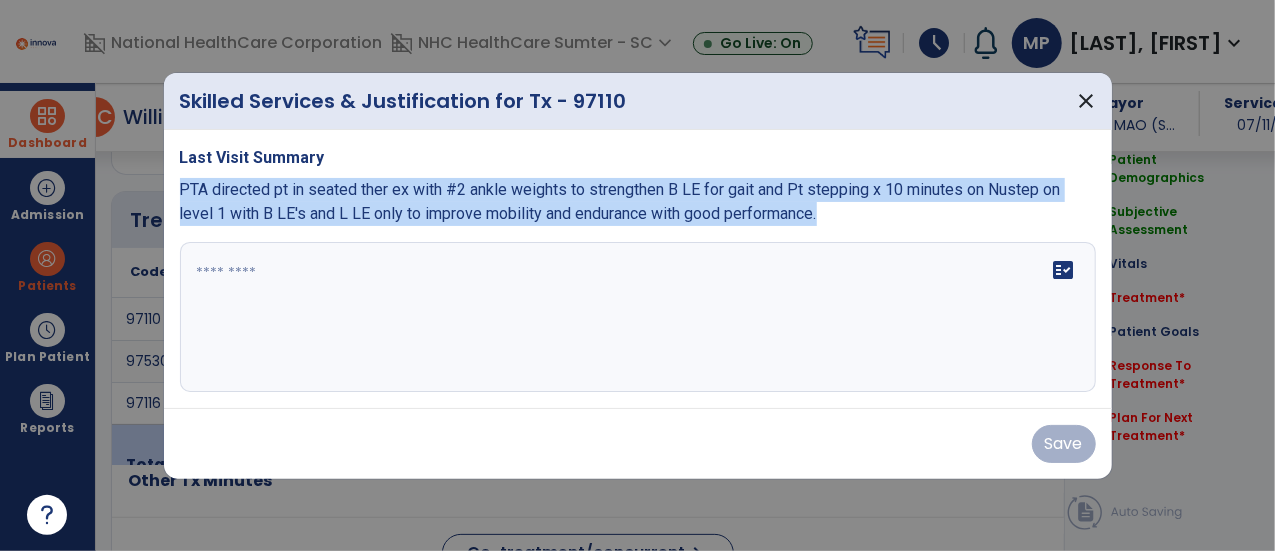 drag, startPoint x: 181, startPoint y: 191, endPoint x: 845, endPoint y: 216, distance: 664.47046 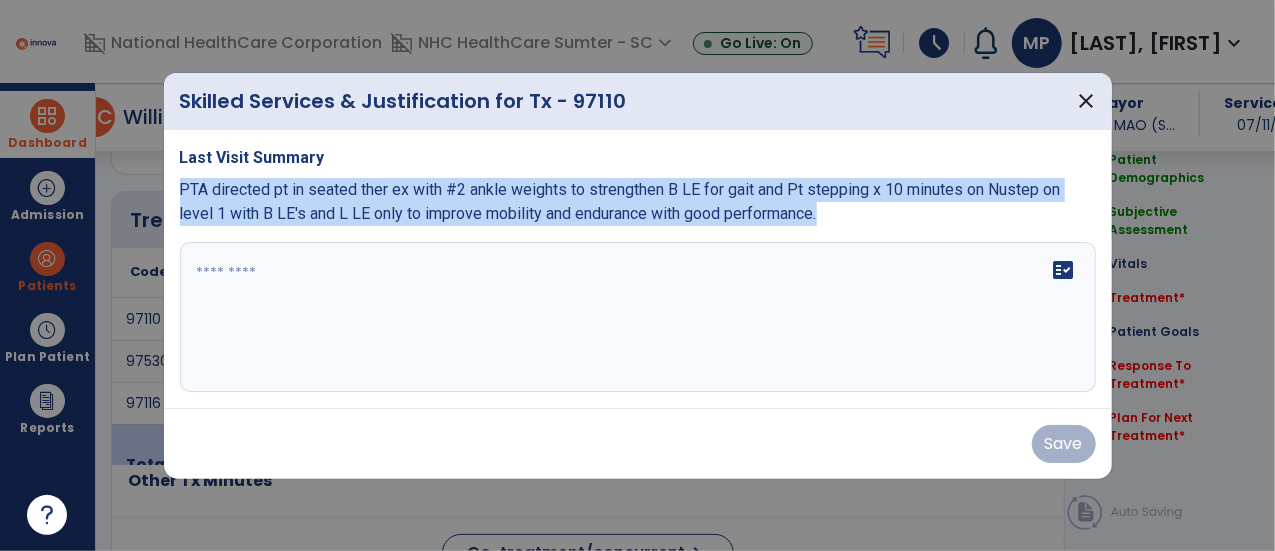 click on "PTA directed pt in seated ther ex with #2 ankle weights to strengthen B LE for gait and Pt stepping x 10 minutes on Nustep on level 1 with B LE's and L LE only to improve mobility and endurance with good performance." at bounding box center (638, 202) 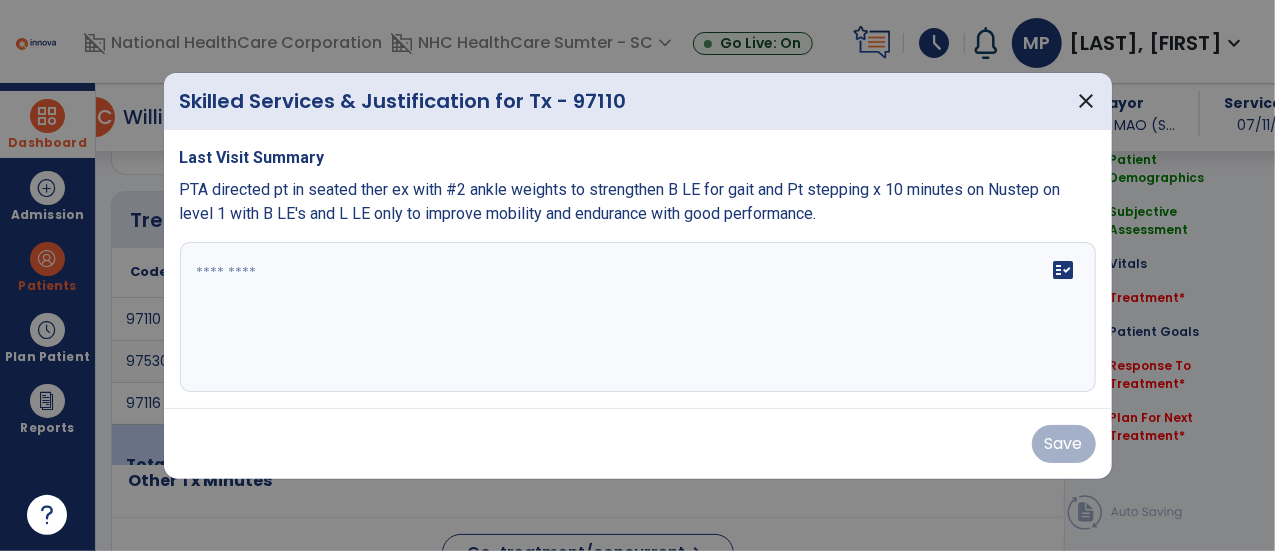 click on "fact_check" at bounding box center [638, 317] 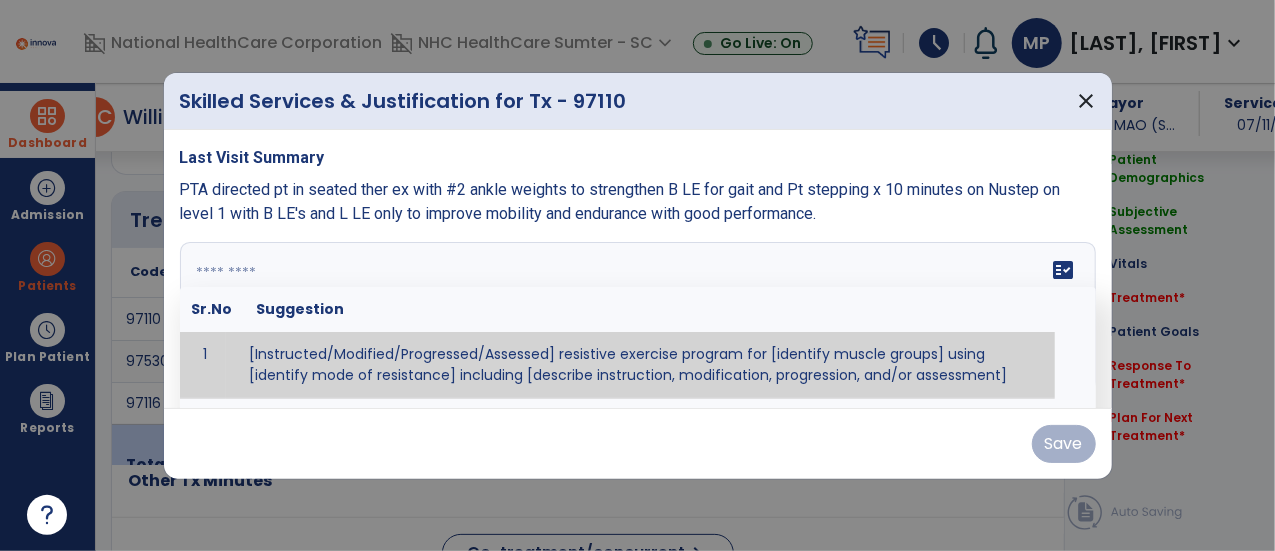 paste on "**********" 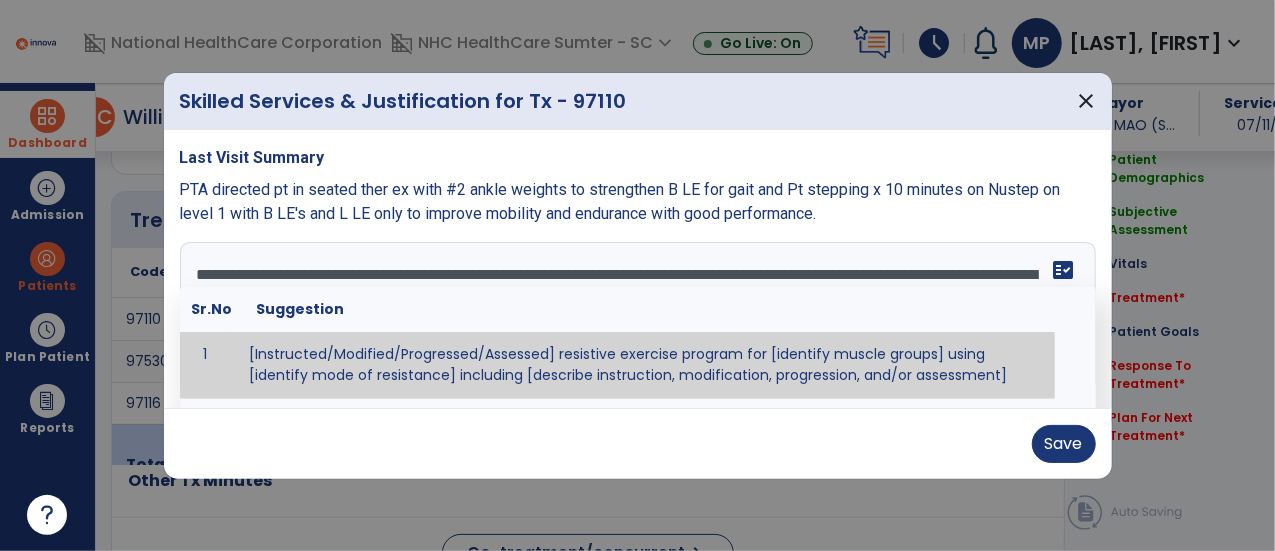 click on "**********" at bounding box center (636, 317) 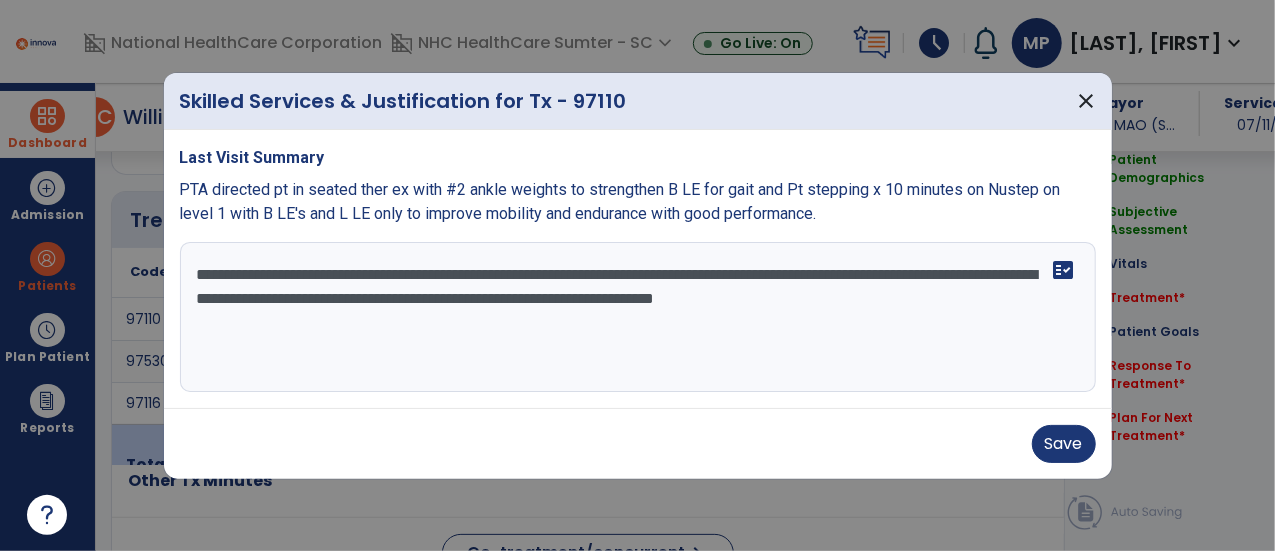 click on "**********" at bounding box center (638, 317) 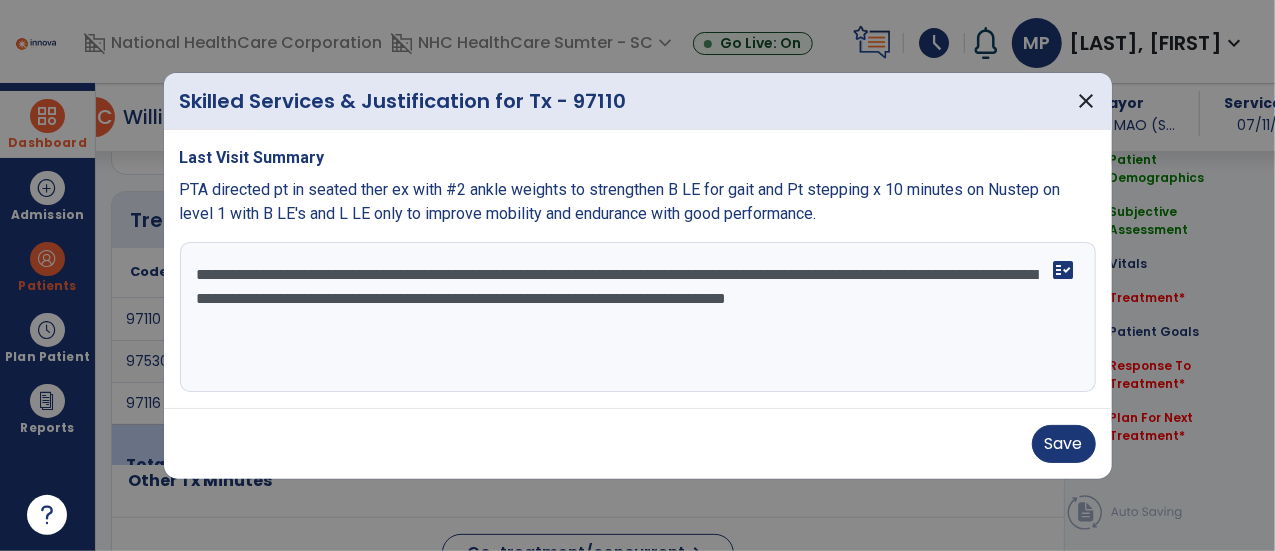 click on "**********" at bounding box center [638, 317] 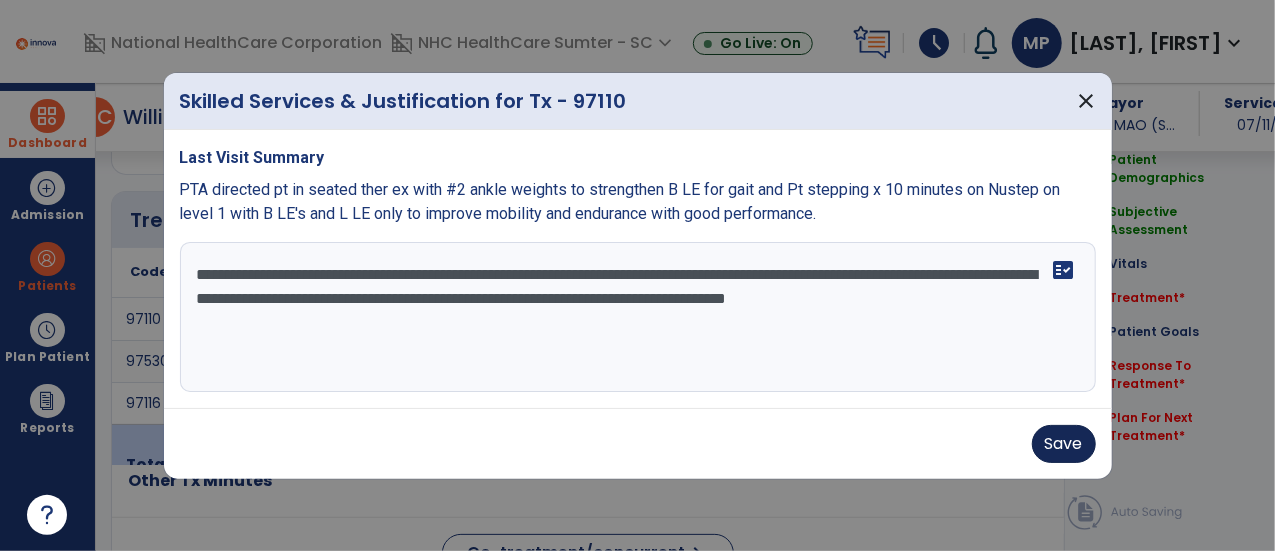 type on "**********" 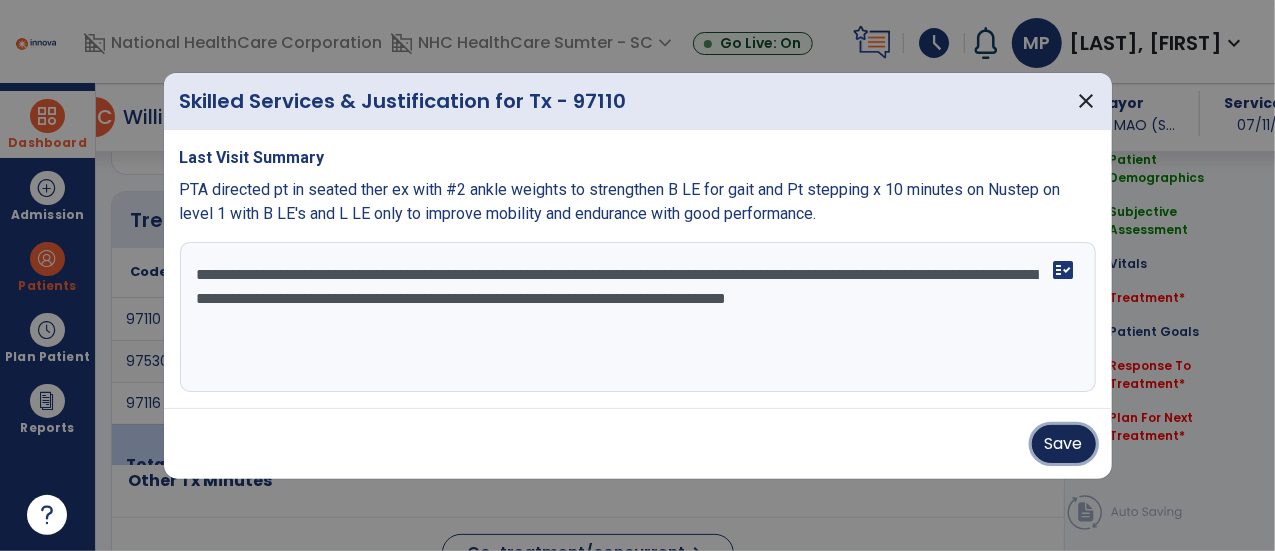 click on "Save" at bounding box center [1064, 444] 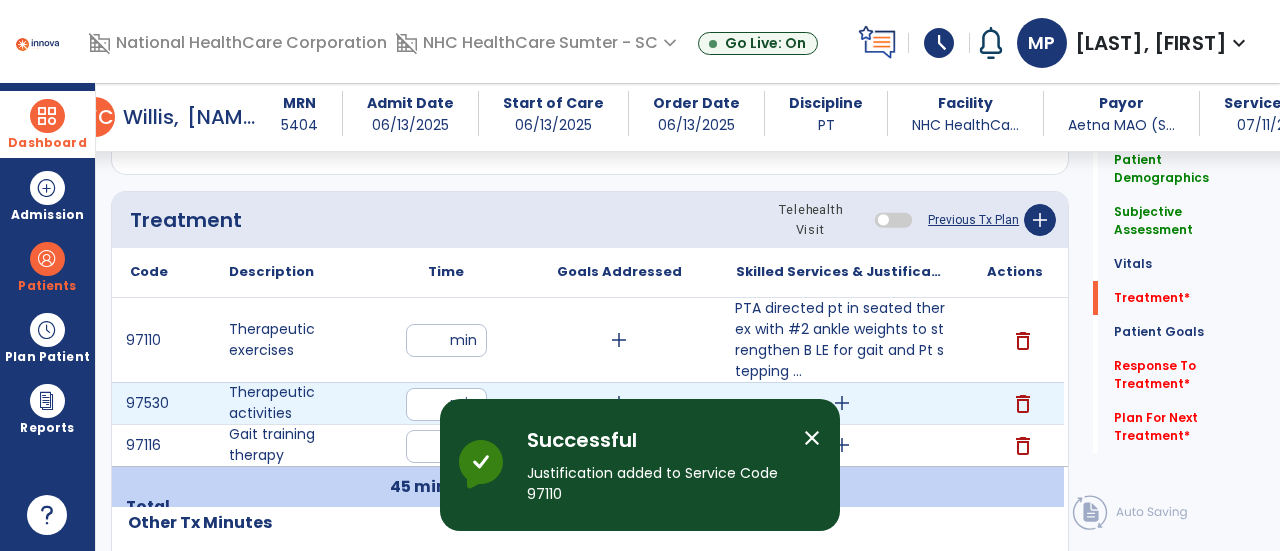click on "add" at bounding box center (842, 403) 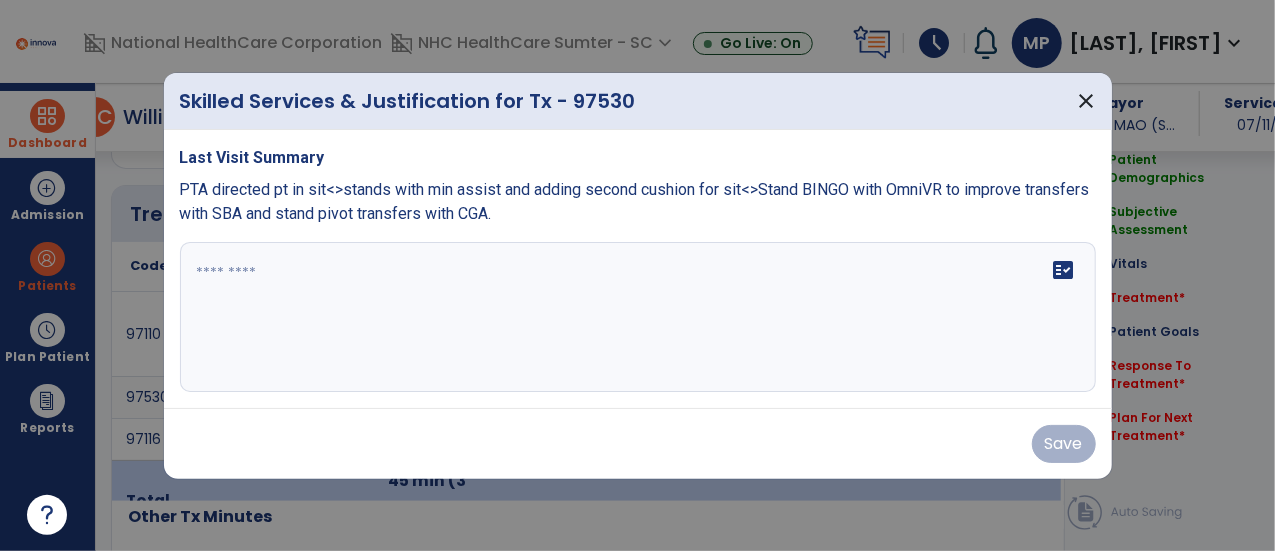 scroll, scrollTop: 1058, scrollLeft: 0, axis: vertical 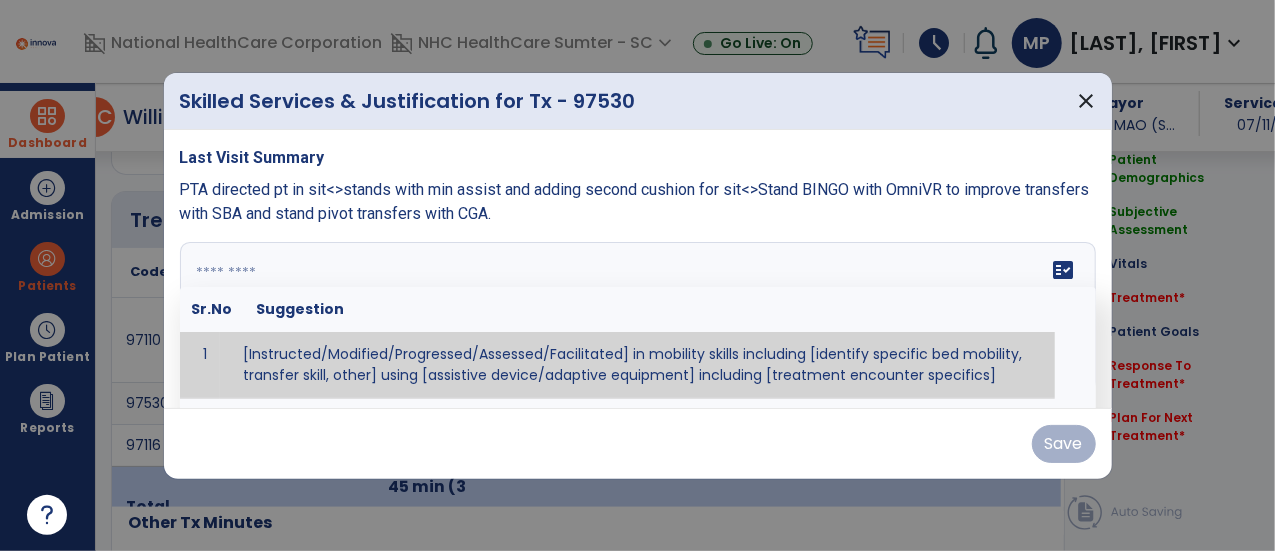 click on "fact_check  Sr.No Suggestion 1 [Instructed/Modified/Progressed/Assessed/Facilitated] in mobility skills including [identify specific bed mobility, transfer skill, other] using [assistive device/adaptive equipment] including [treatment encounter specifics]" at bounding box center (638, 317) 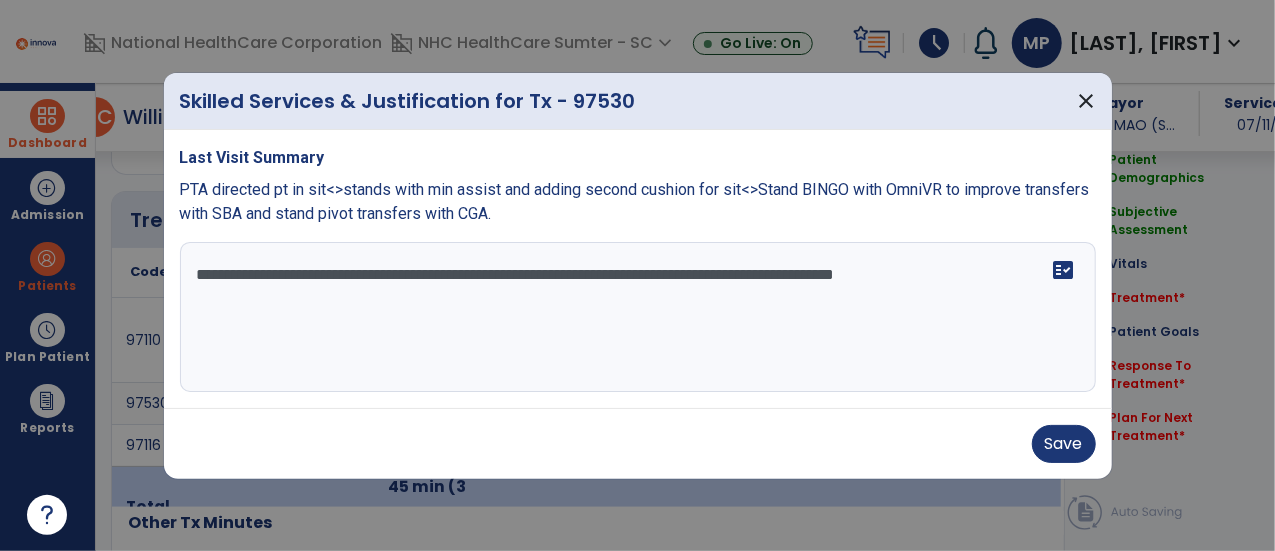 click on "**********" at bounding box center (638, 317) 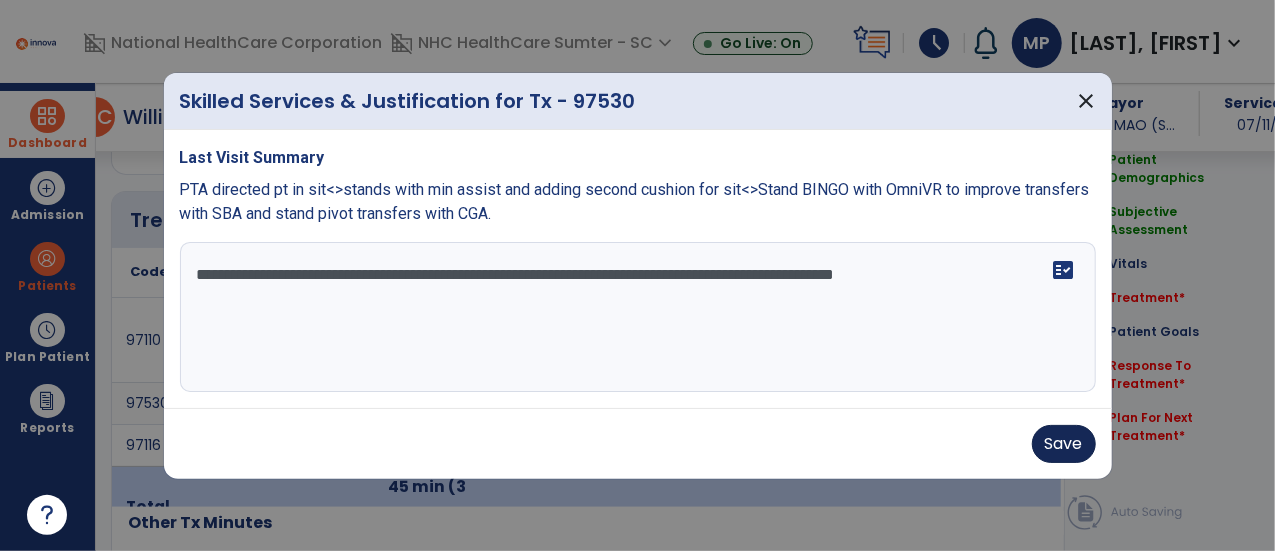 click on "Save" at bounding box center [1064, 444] 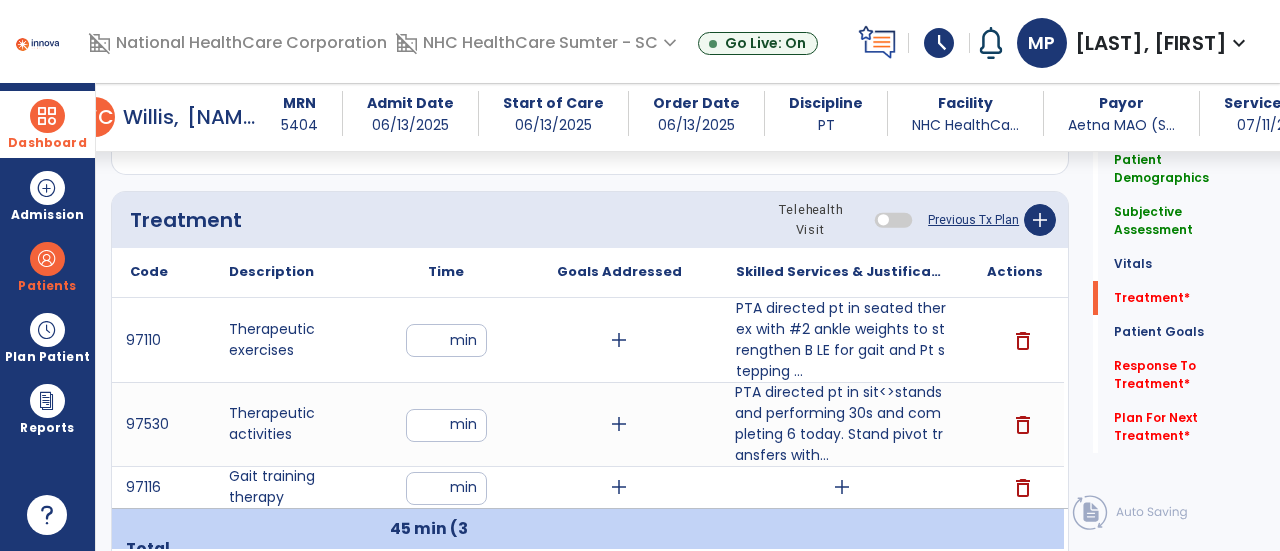 click on "schedule" at bounding box center [939, 43] 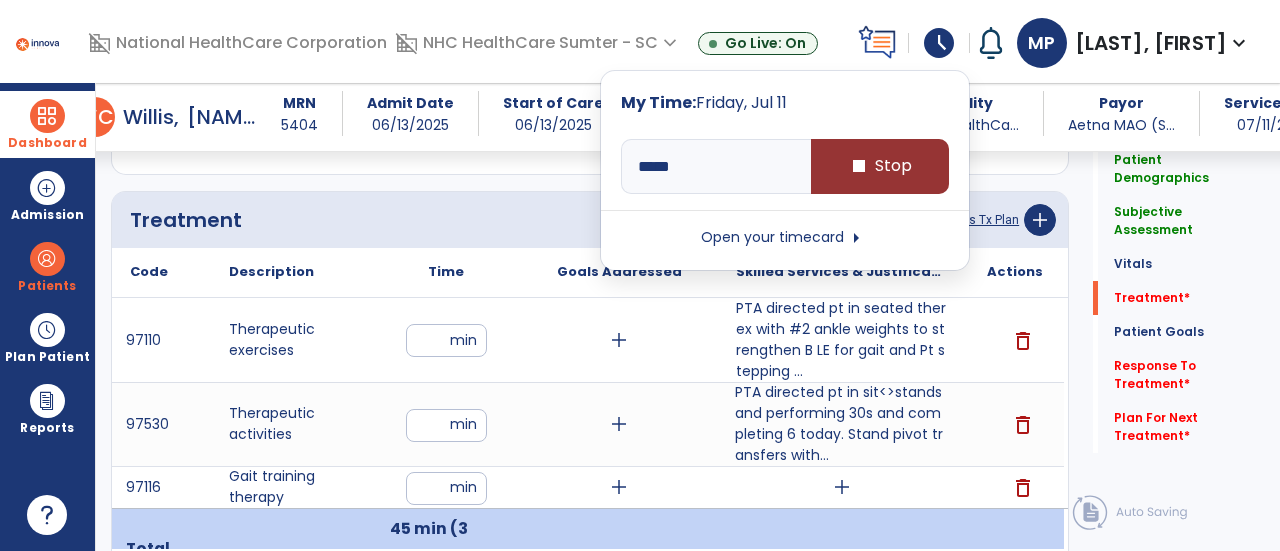 click on "stop  Stop" at bounding box center [880, 166] 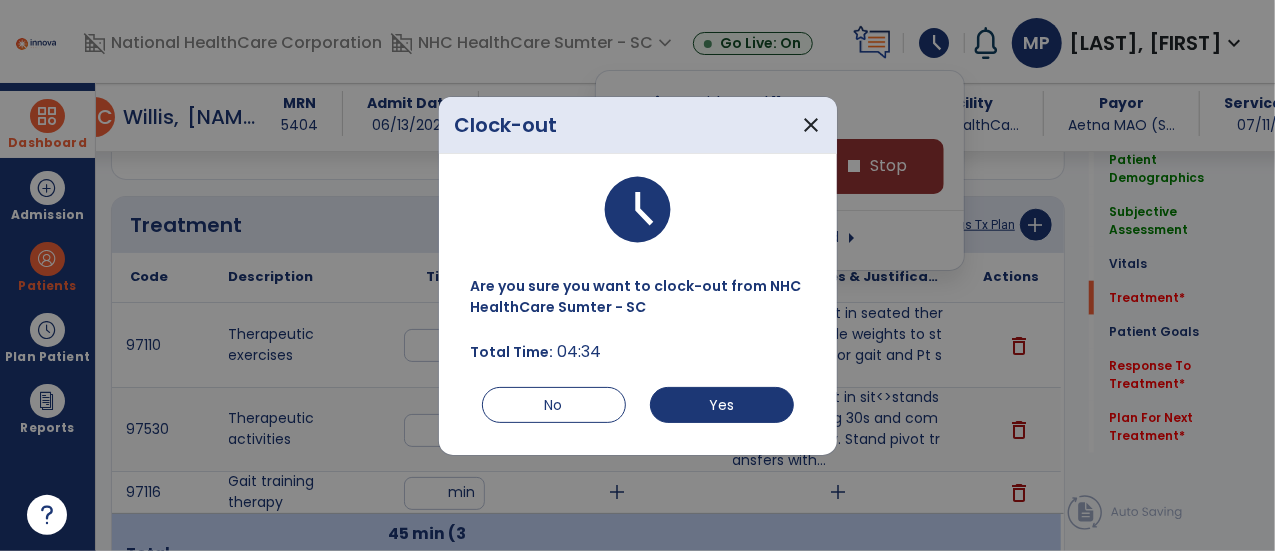 scroll, scrollTop: 1058, scrollLeft: 0, axis: vertical 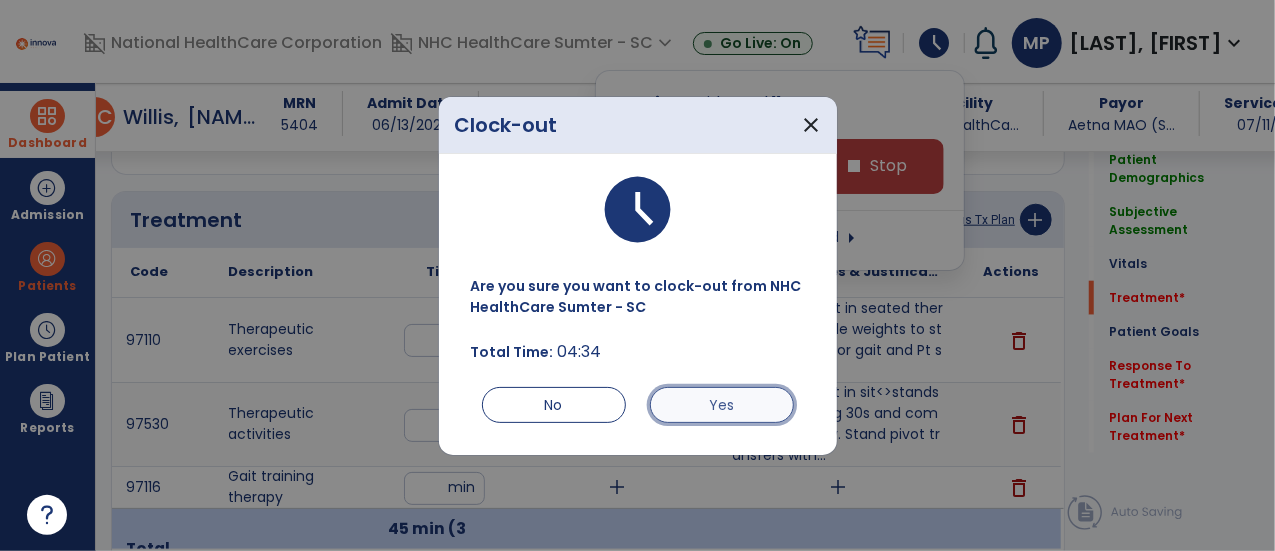 click on "Yes" at bounding box center [722, 405] 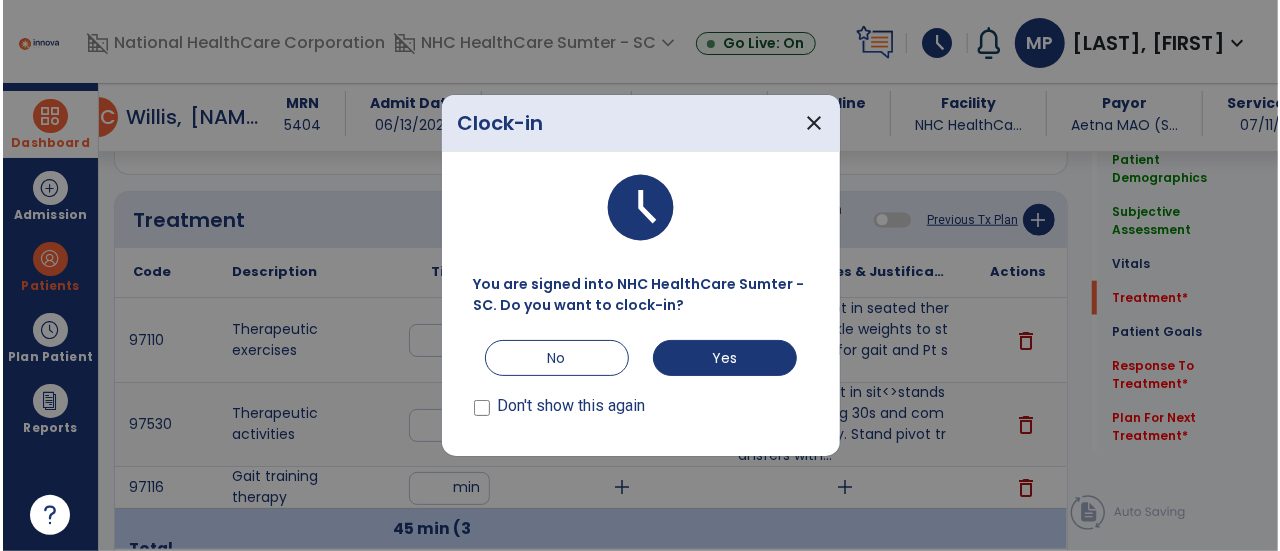 scroll, scrollTop: 1058, scrollLeft: 0, axis: vertical 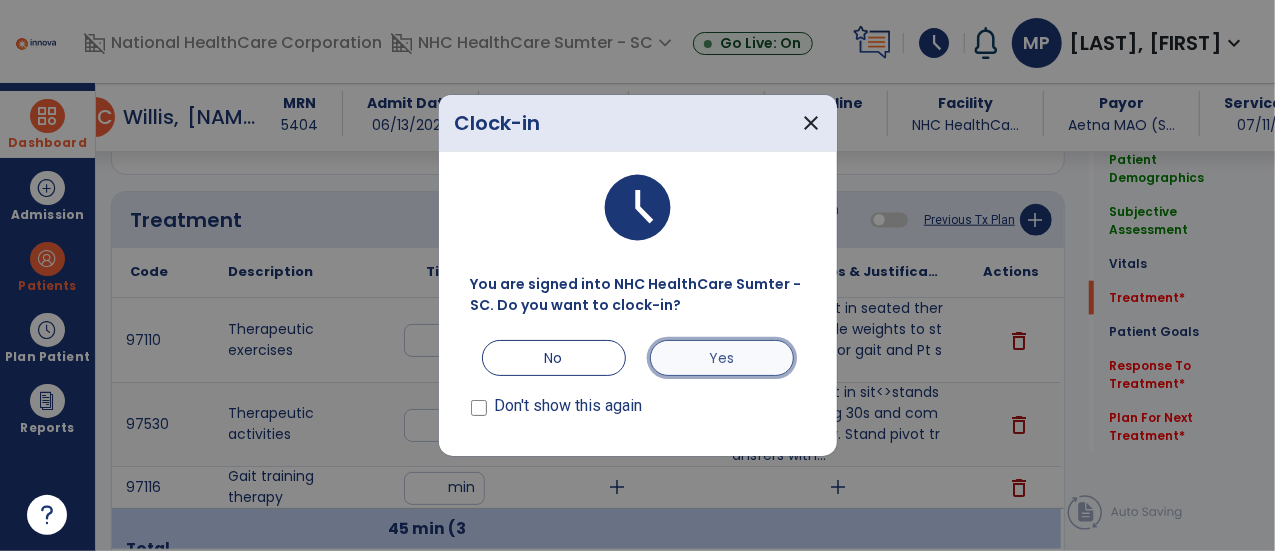click on "Yes" at bounding box center [722, 358] 